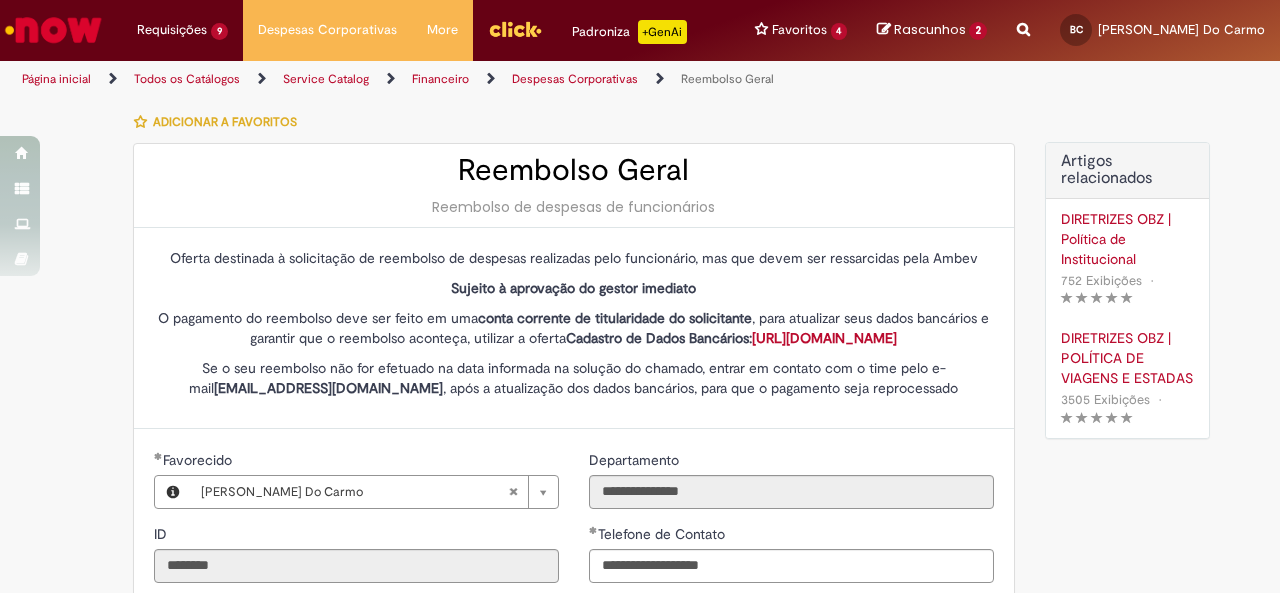 select on "*" 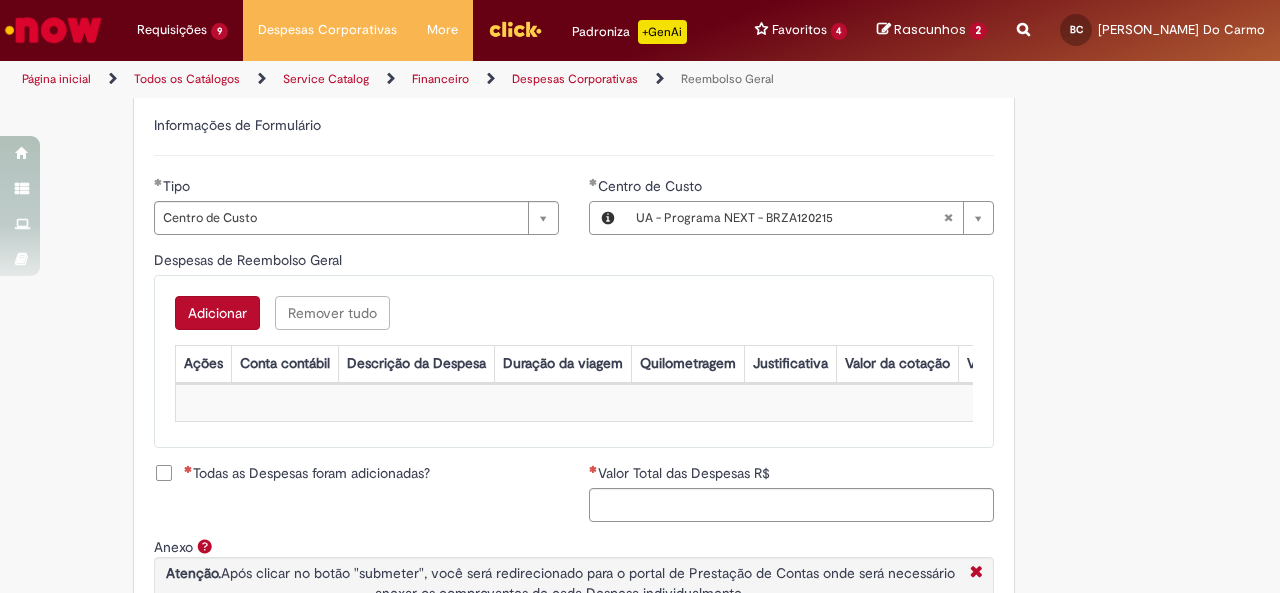 click on "Adicionar" at bounding box center (217, 313) 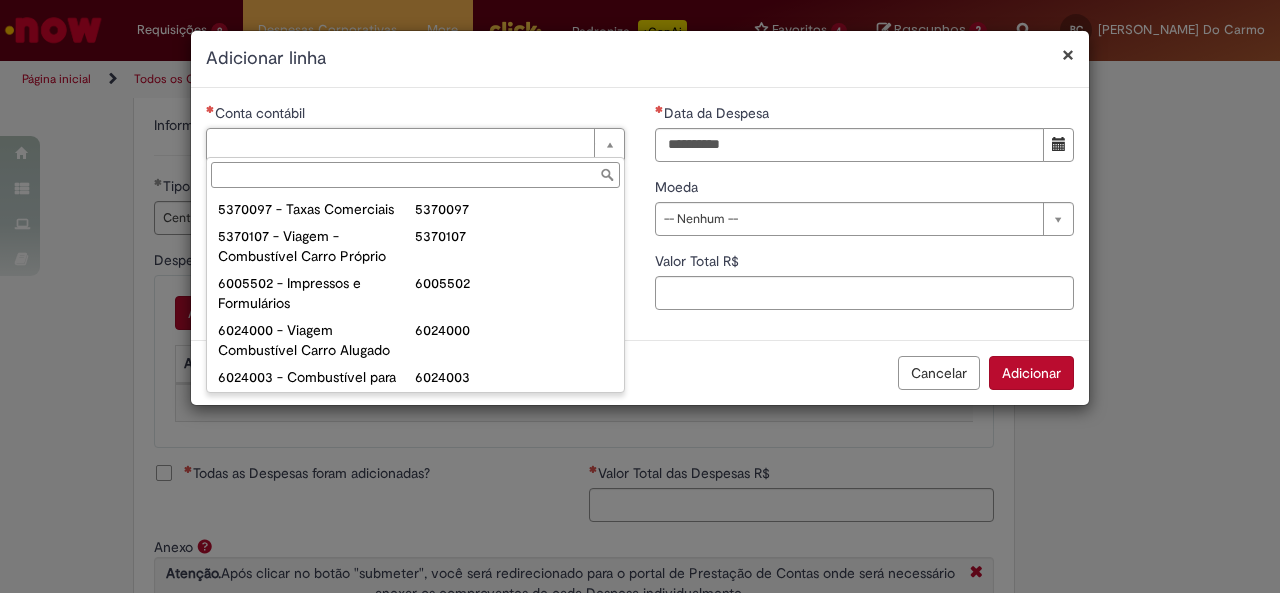 paste on "*******" 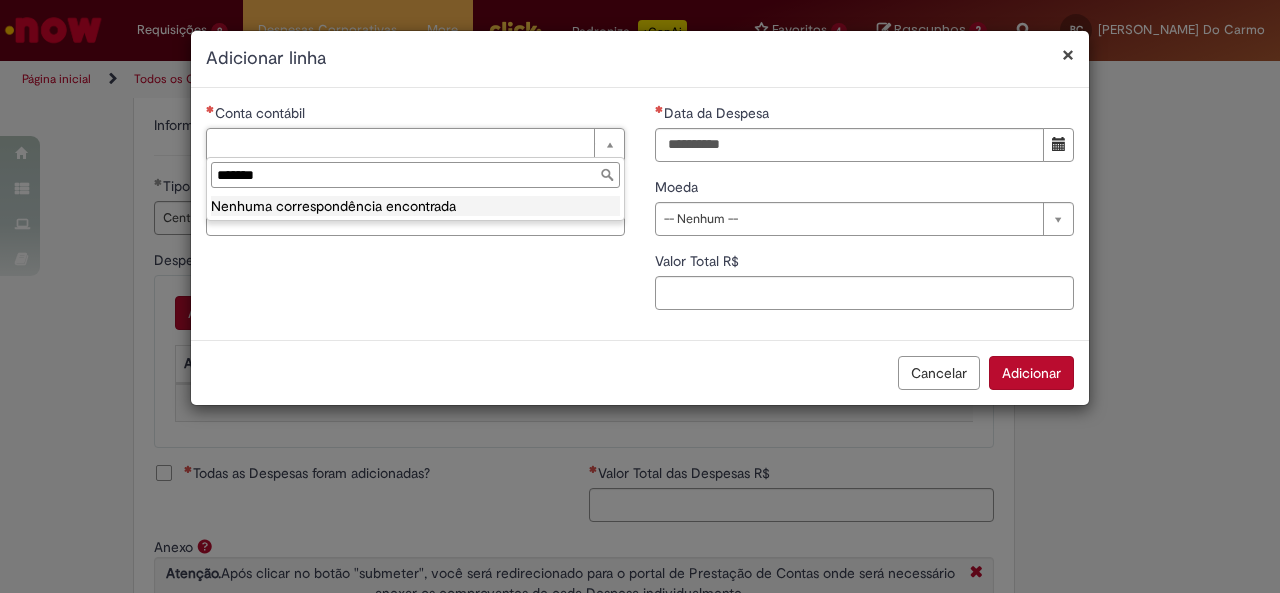 click on "*******" at bounding box center [415, 175] 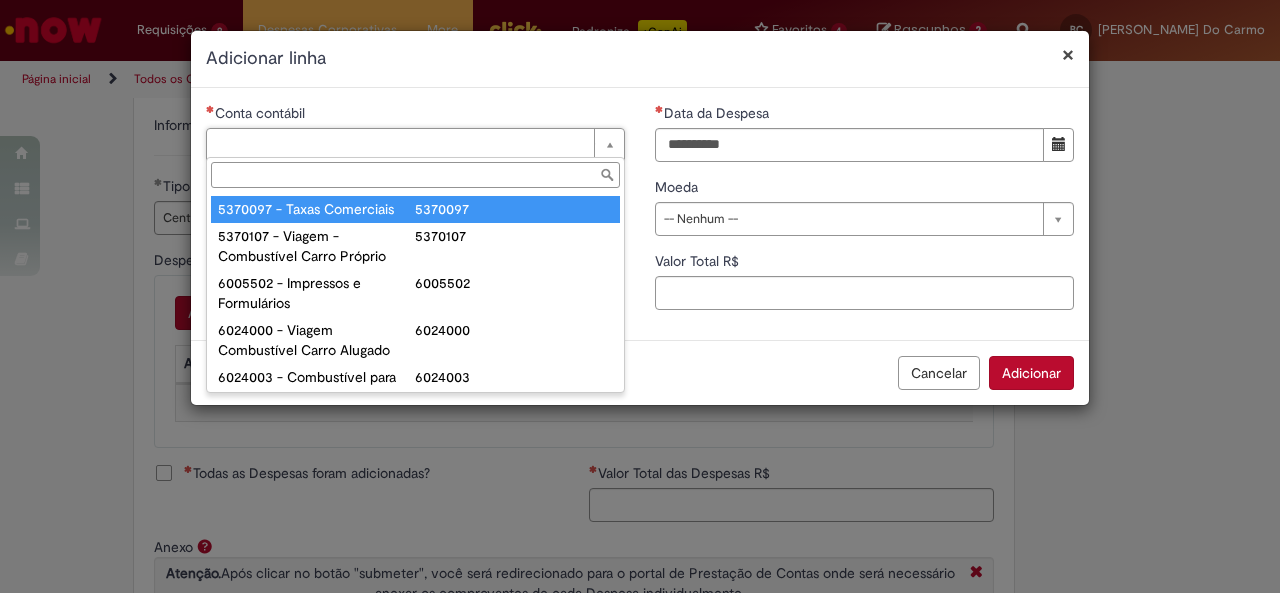 click on "Conta contábil" at bounding box center (415, 175) 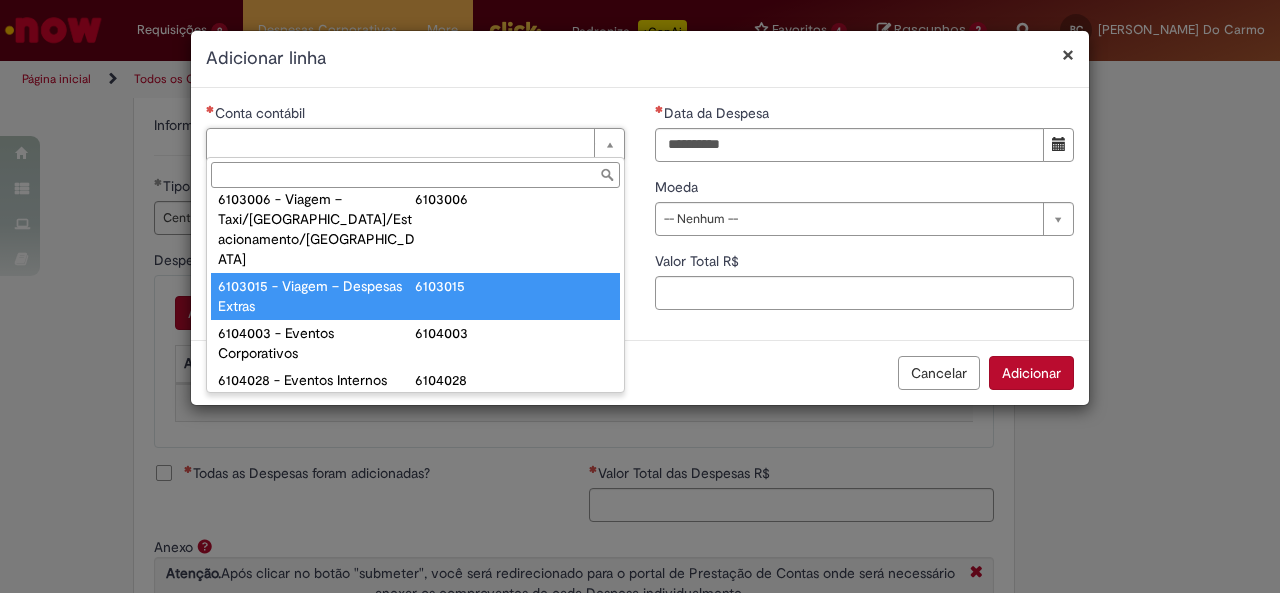 scroll, scrollTop: 888, scrollLeft: 0, axis: vertical 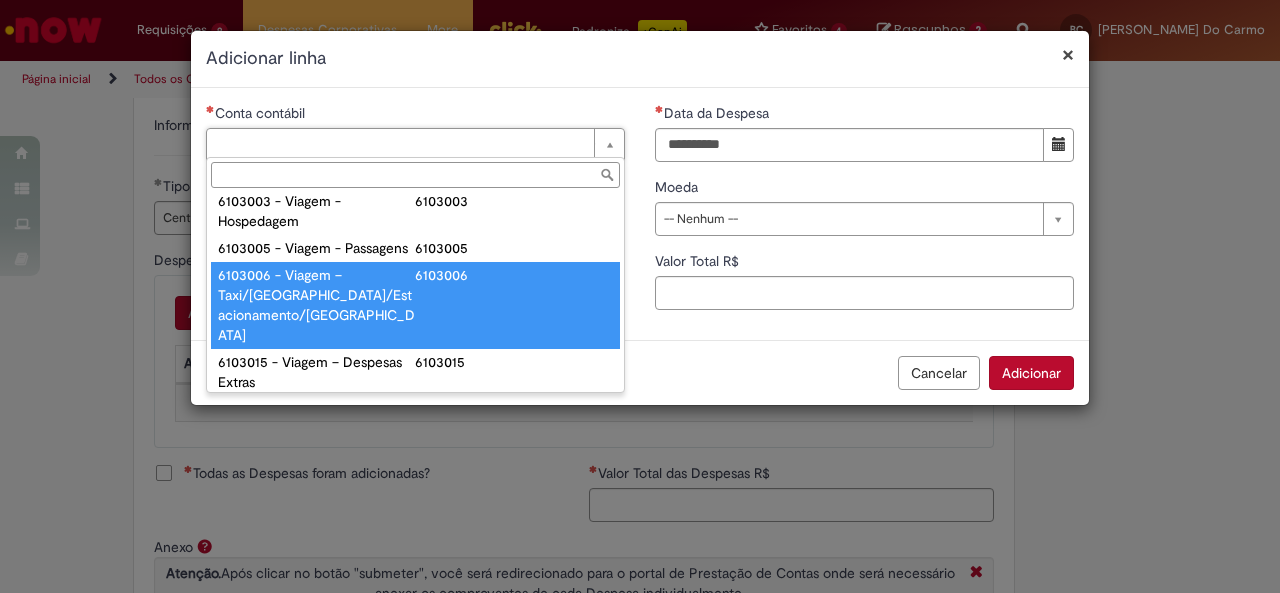 type on "**********" 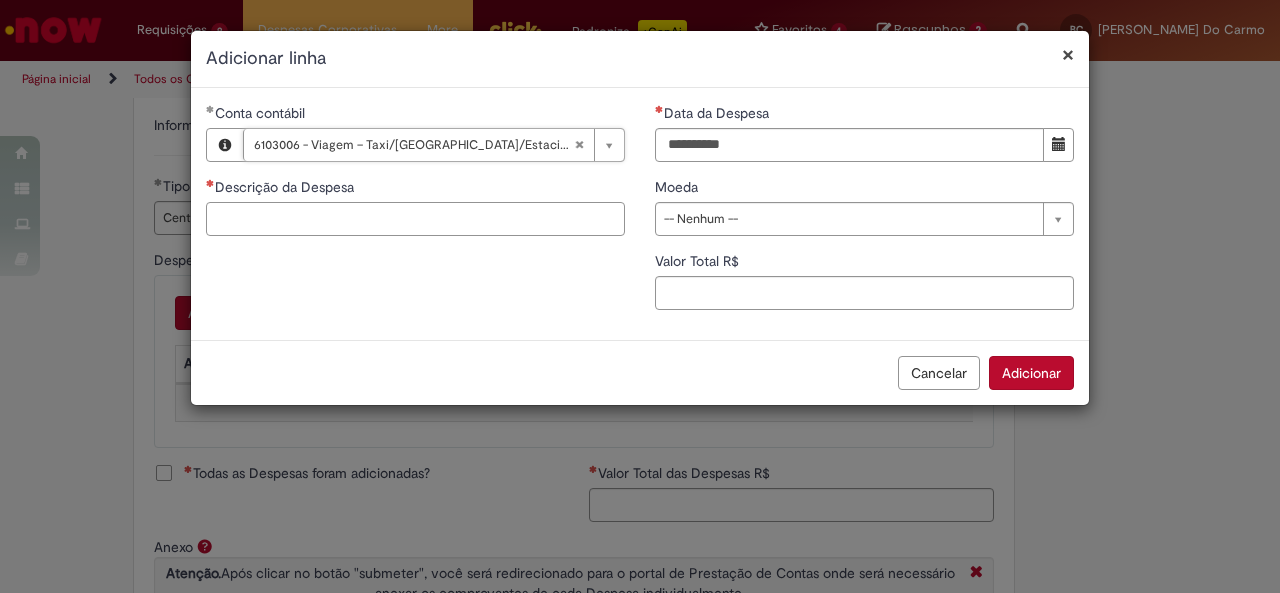 click on "Descrição da Despesa" at bounding box center [415, 219] 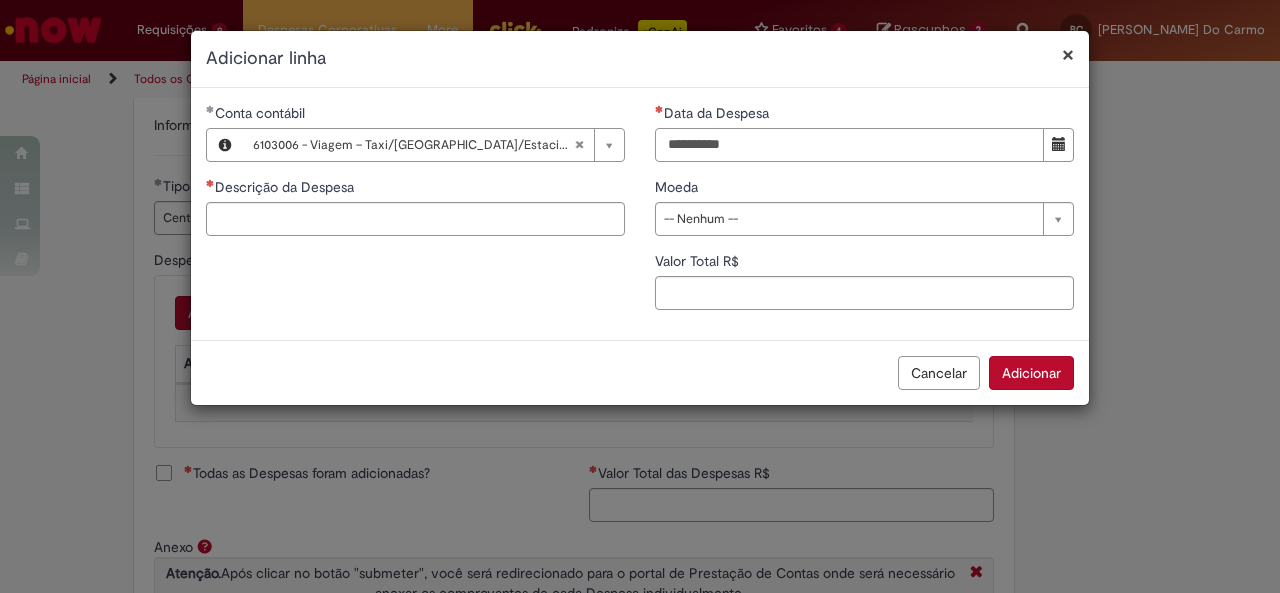 click on "Data da Despesa" at bounding box center [849, 145] 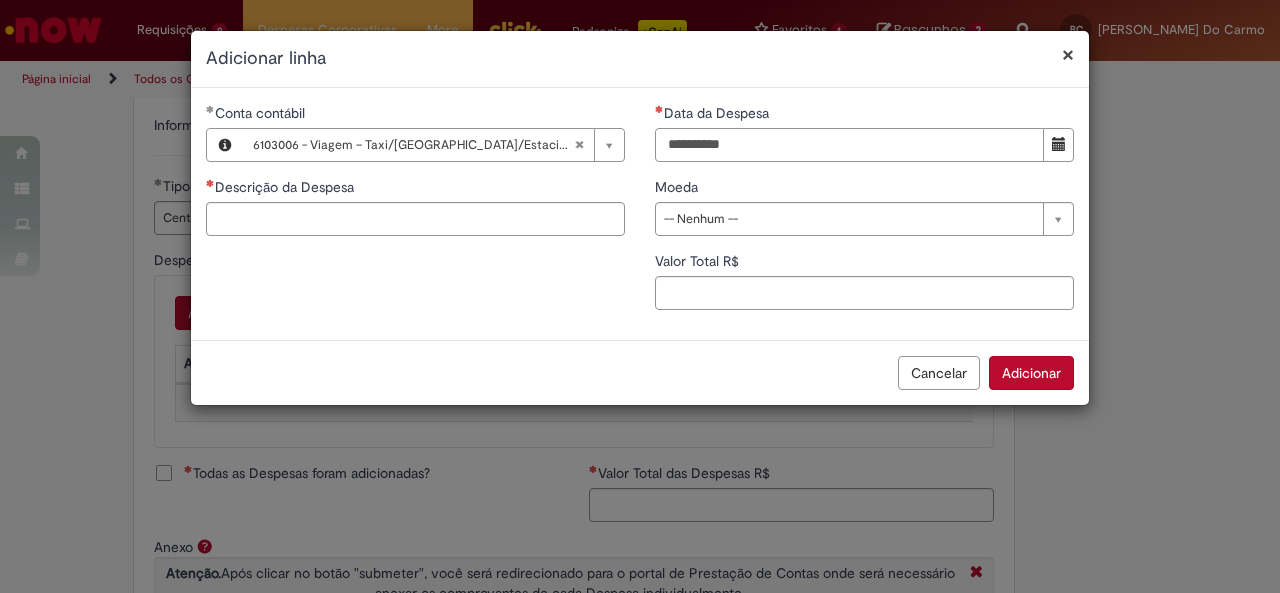 click on "Data da Despesa" at bounding box center (849, 145) 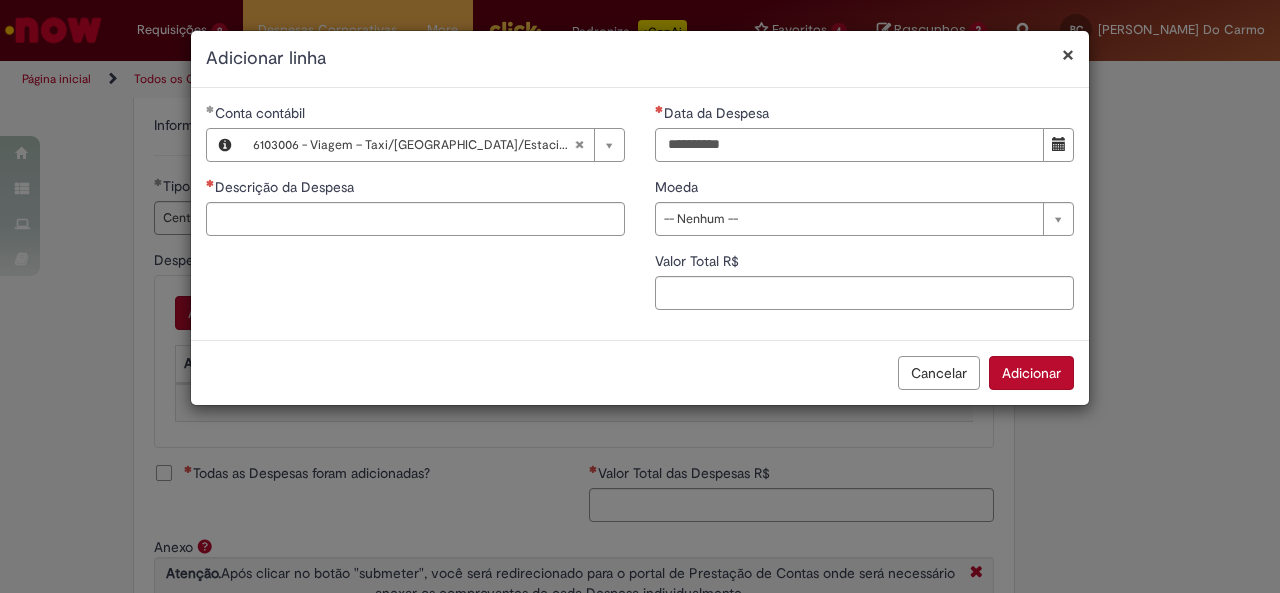 type on "**********" 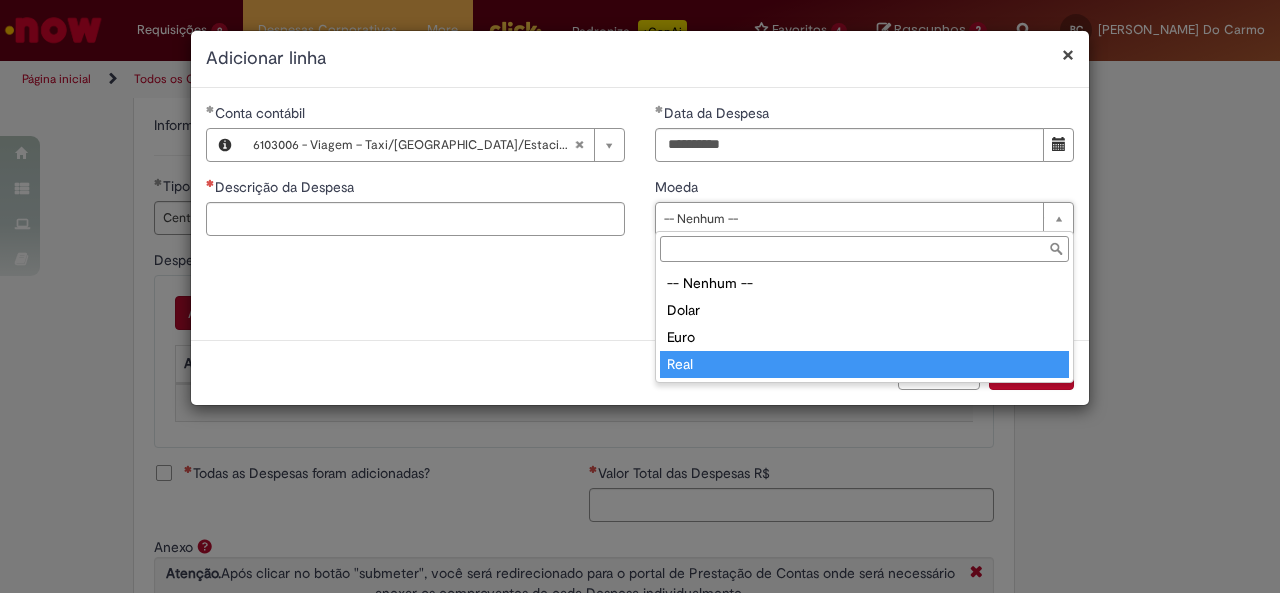 type on "****" 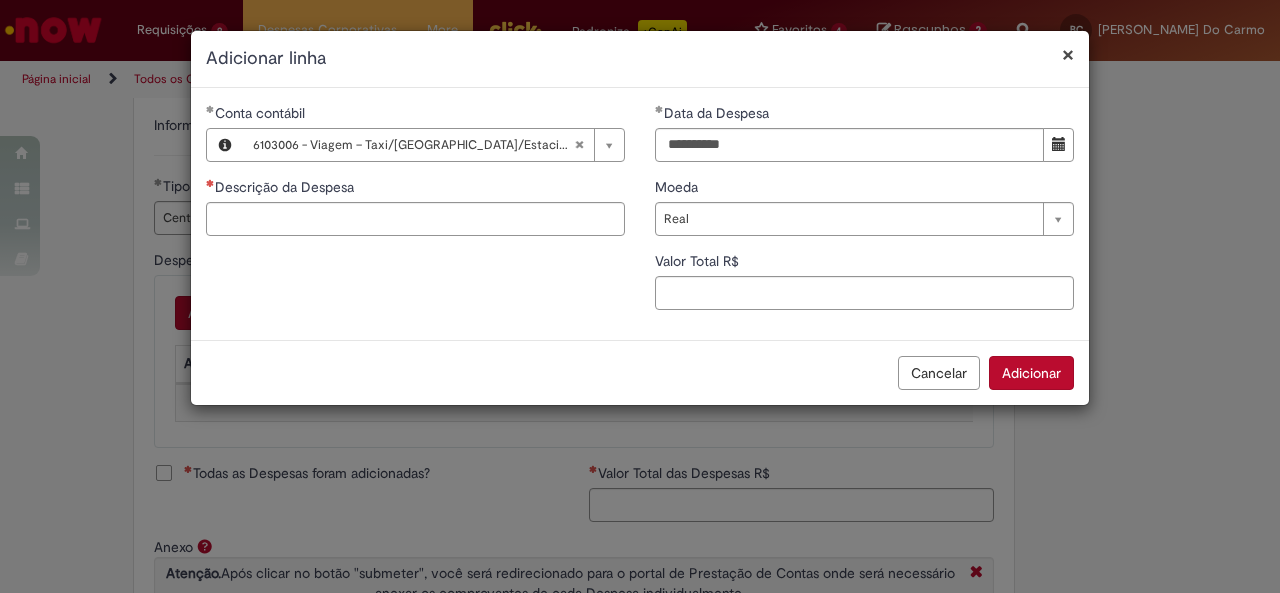click on "**********" at bounding box center (864, 214) 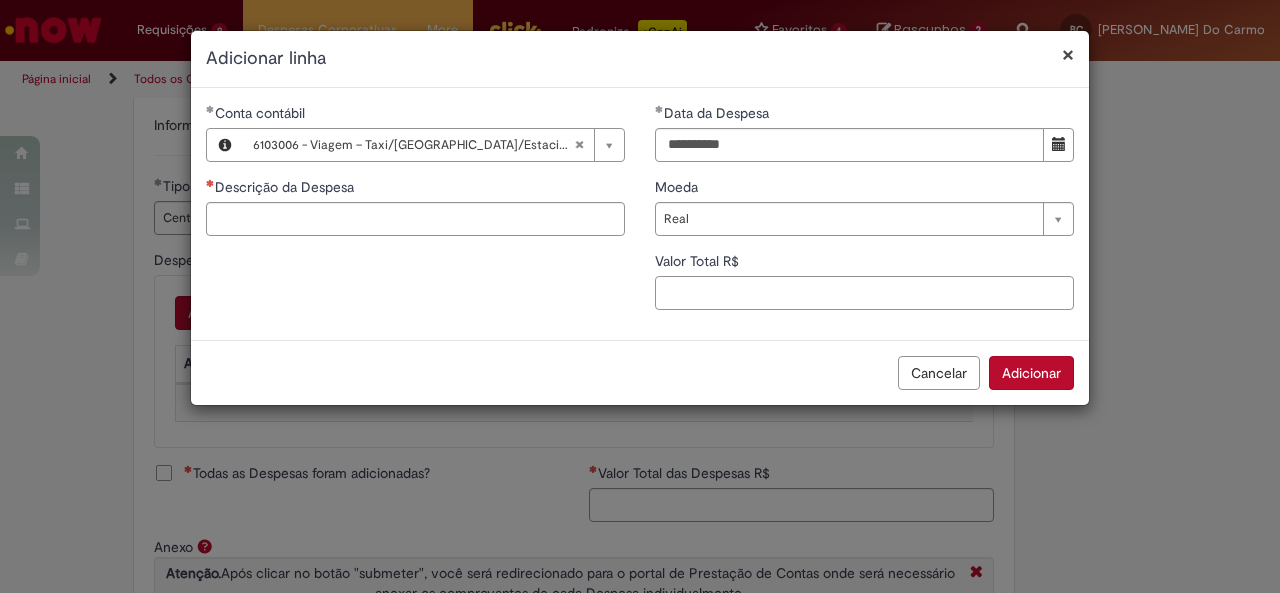 click on "Valor Total R$" at bounding box center [864, 293] 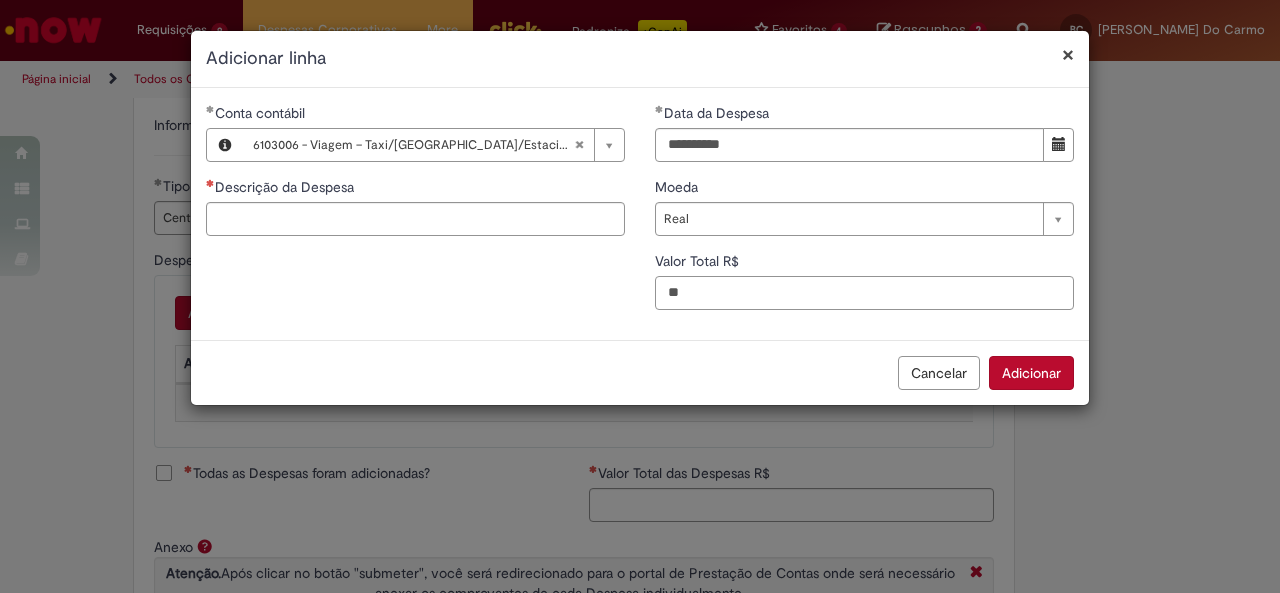type on "**" 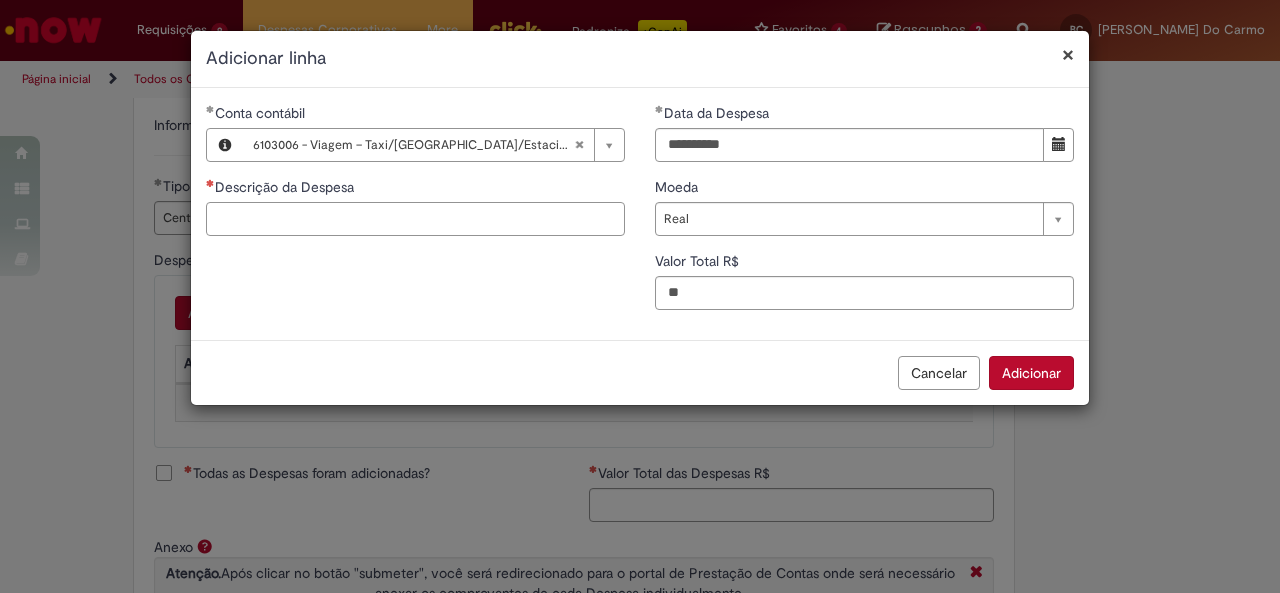 click on "Descrição da Despesa" at bounding box center (415, 219) 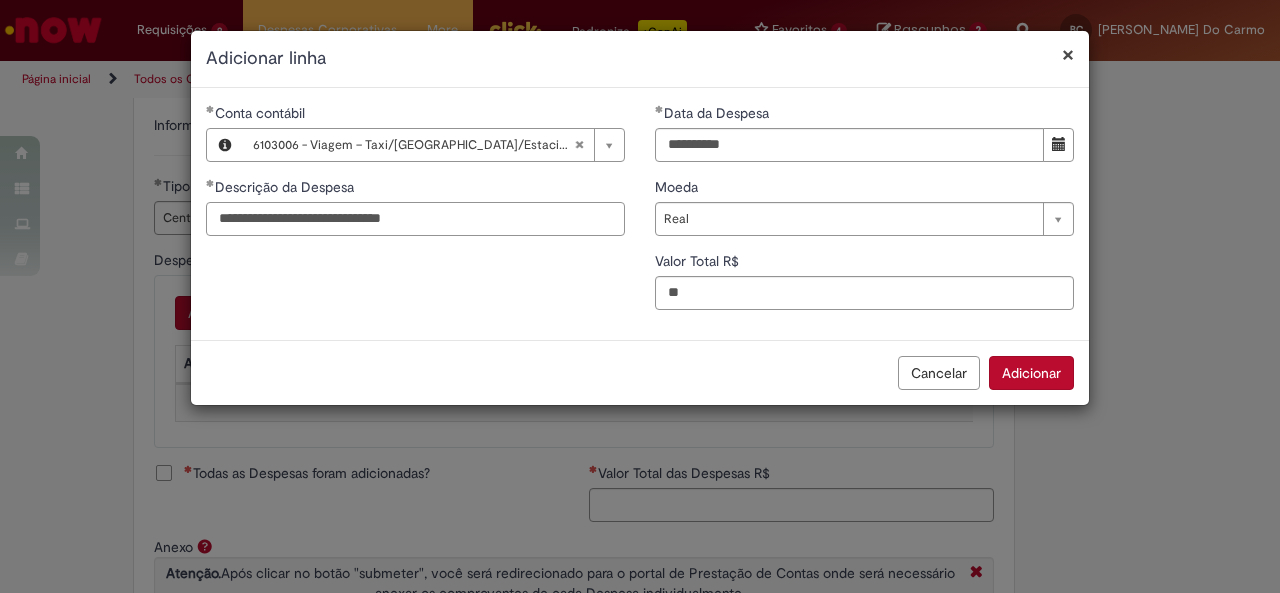 type on "**********" 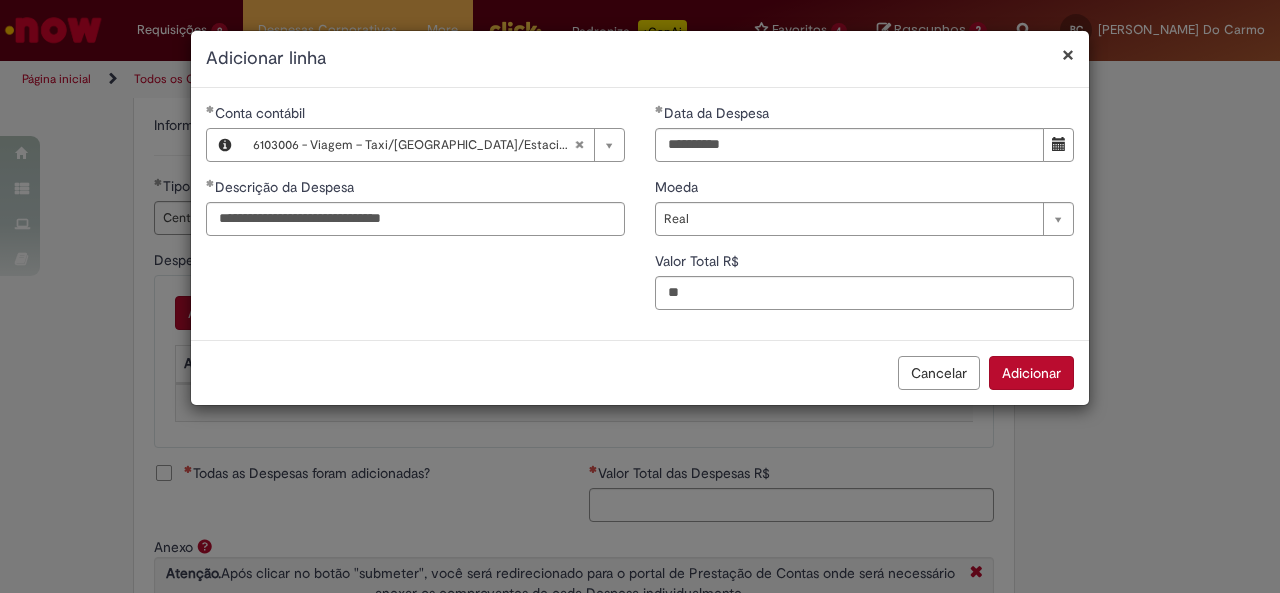 click on "Adicionar" at bounding box center (1031, 373) 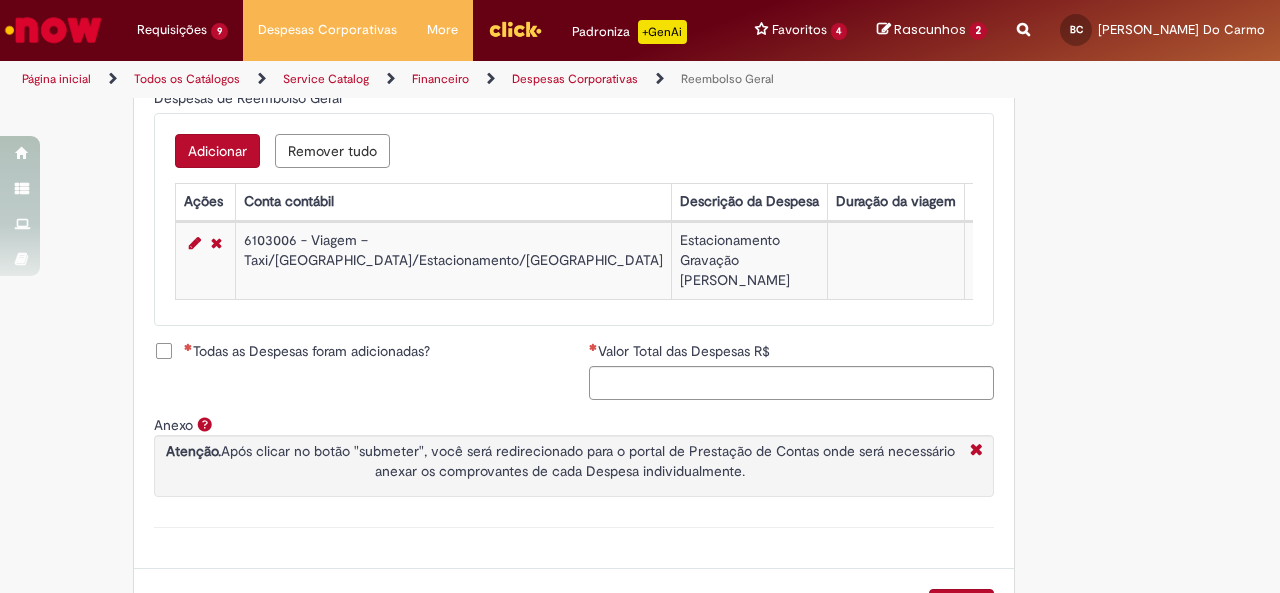 scroll, scrollTop: 877, scrollLeft: 0, axis: vertical 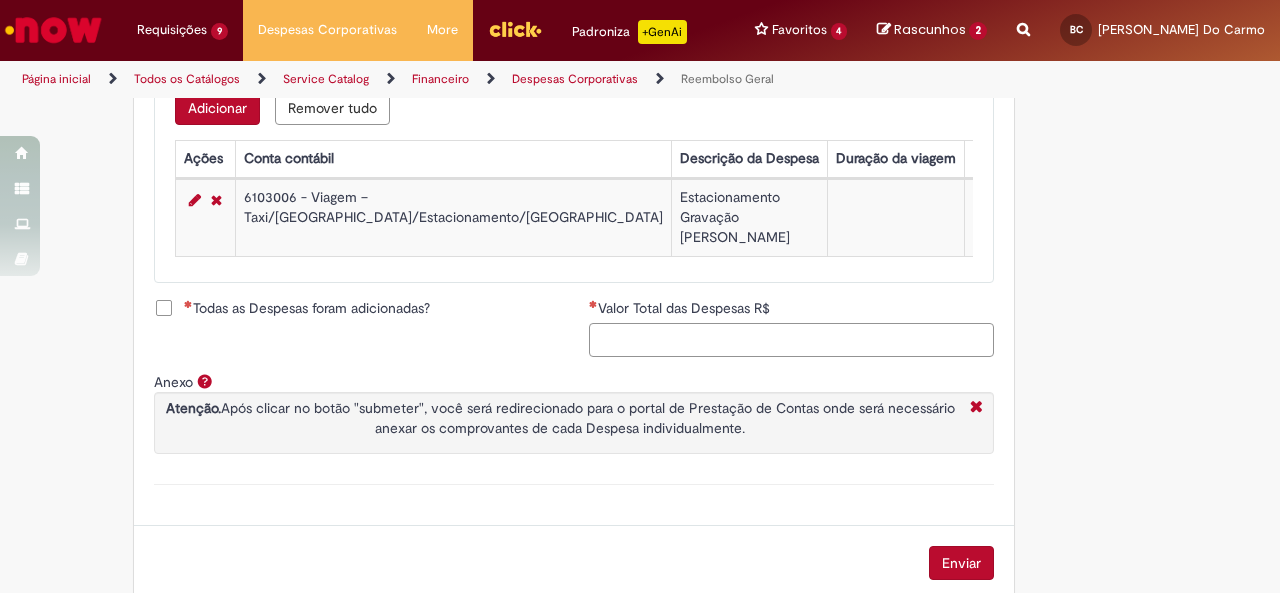 click on "Valor Total das Despesas R$" at bounding box center [791, 340] 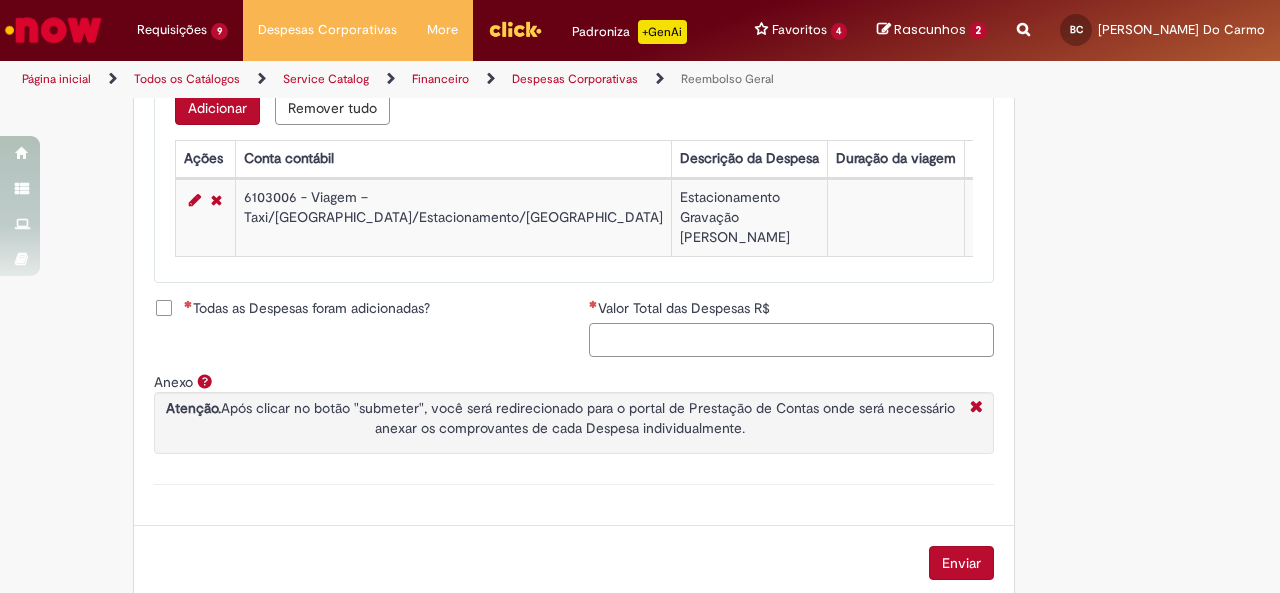 scroll, scrollTop: 935, scrollLeft: 0, axis: vertical 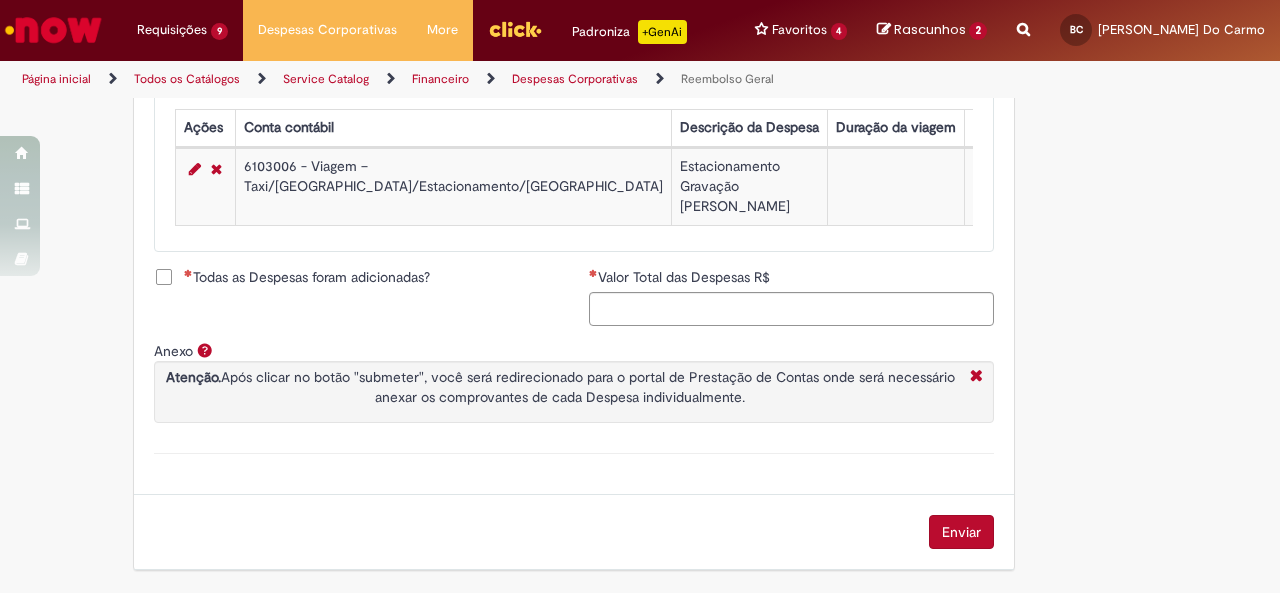 click on "Despesas de Reembolso Geral Adicionar Remover tudo Despesas de Reembolso Geral Ações Conta contábil Descrição da Despesa Duração da viagem Quilometragem Justificativa Valor da cotação Valor por Litro Combustível Data da Despesa Moeda Valor Gasto em €/US Valor Total R$ ID Interno CC sap_a_integrar 6103006 - Viagem – Taxi/Pedágio/Estacionamento/Zona Azul  Estacionamento Gravação Ronaldo  02/06/2025 Real 78 8c1d31aadb49fb007ebc63901496190c ecc" at bounding box center (574, 140) 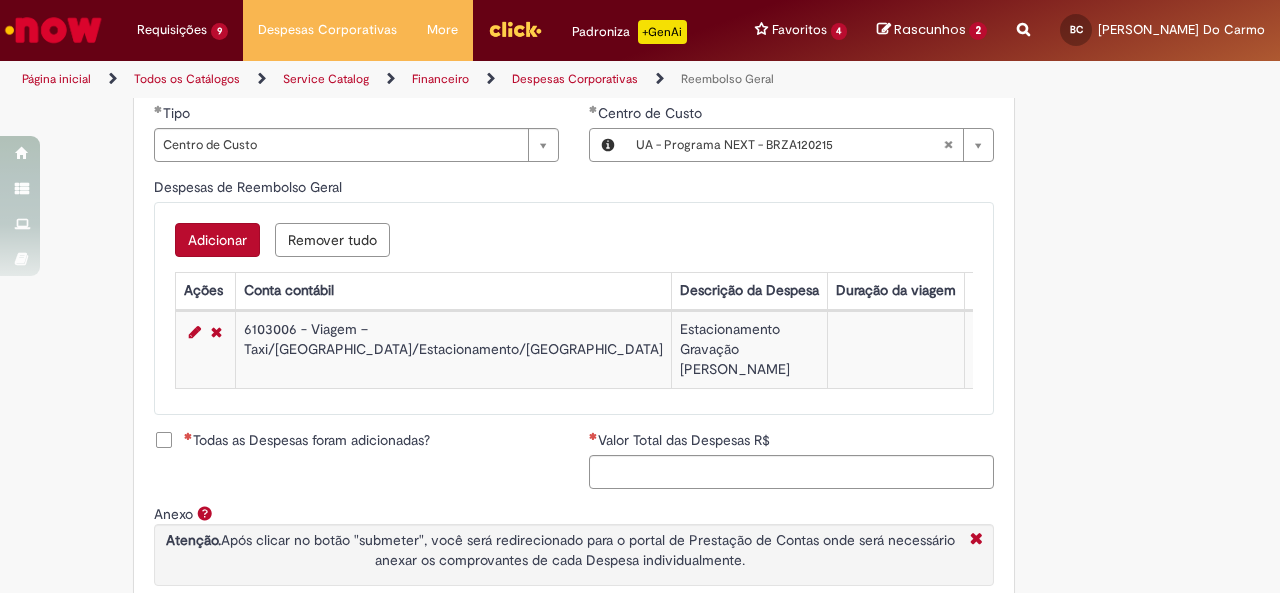 scroll, scrollTop: 846, scrollLeft: 0, axis: vertical 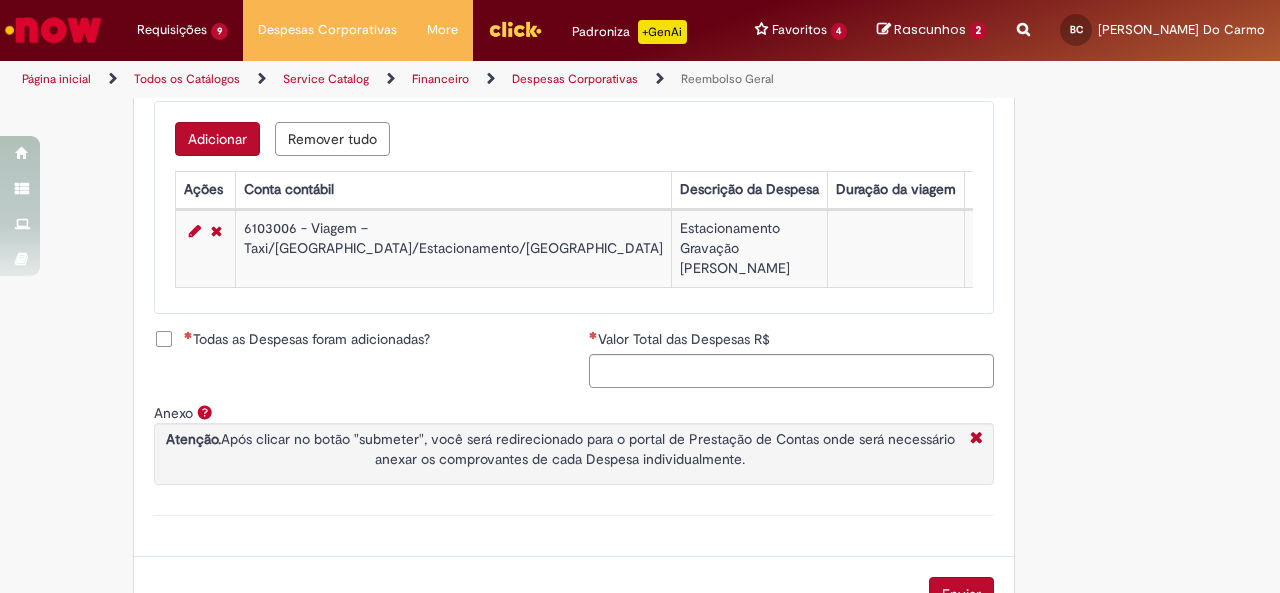 click on "Todas as Despesas foram adicionadas?" at bounding box center (307, 339) 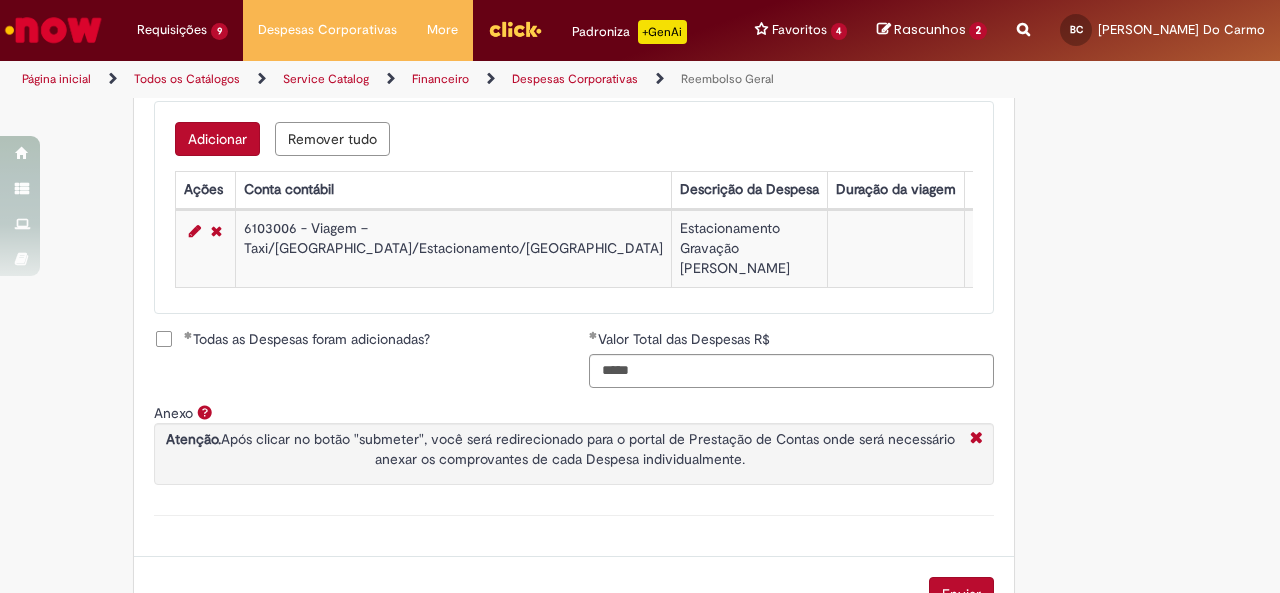 scroll, scrollTop: 935, scrollLeft: 0, axis: vertical 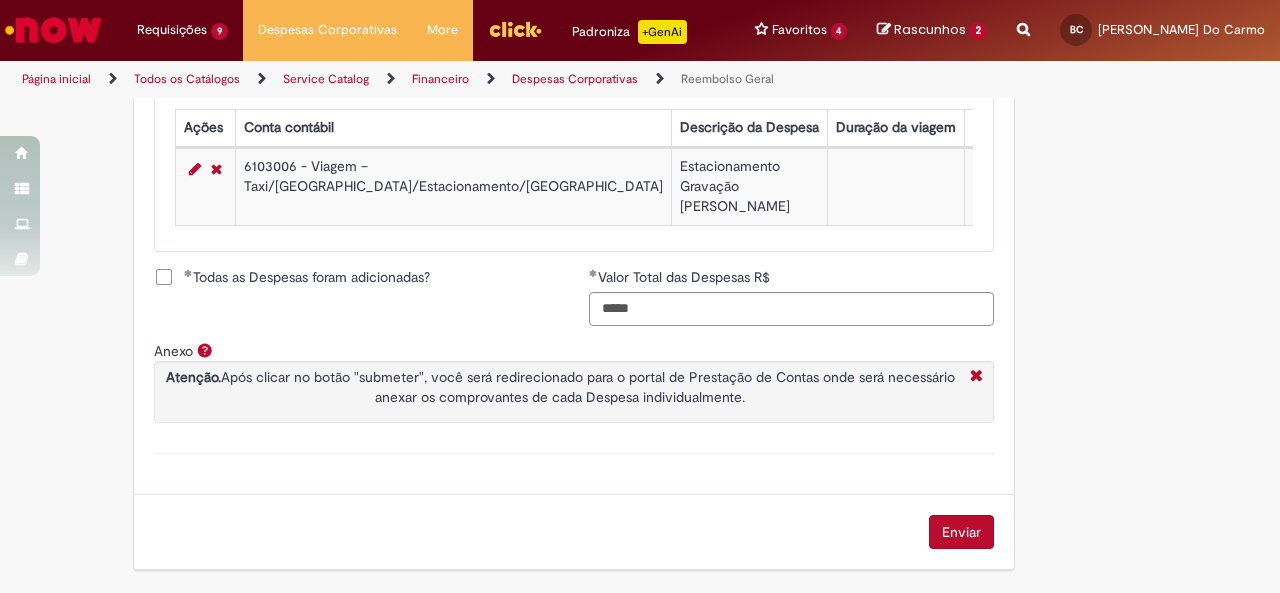 click on "Enviar" at bounding box center [961, 532] 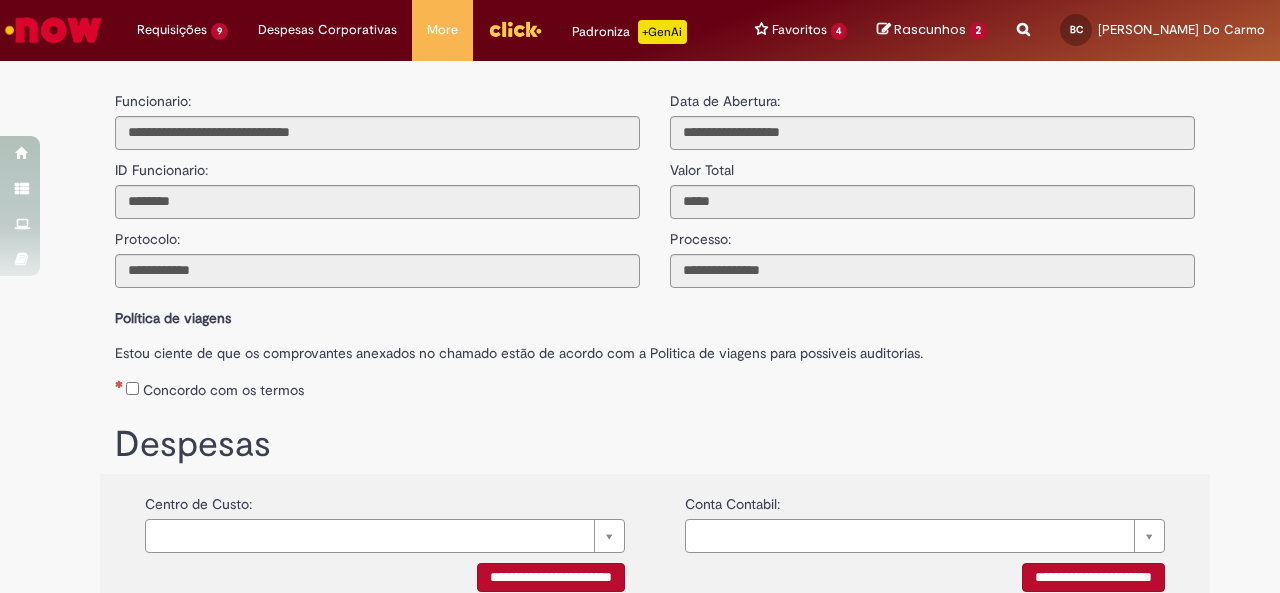 scroll, scrollTop: 0, scrollLeft: 0, axis: both 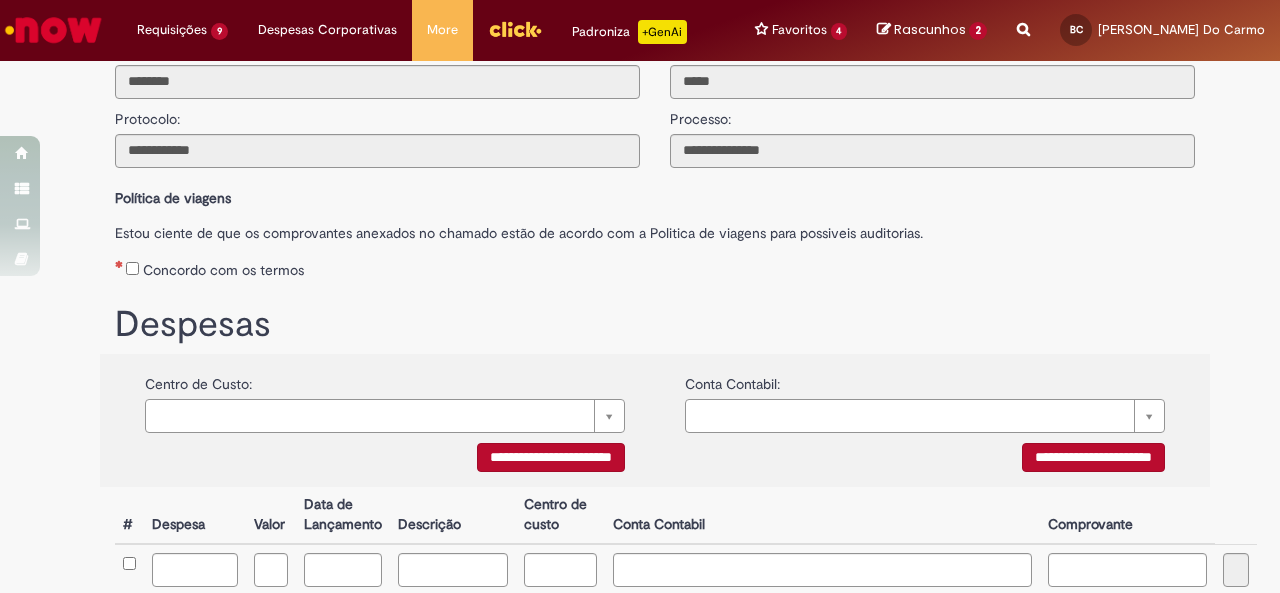 click on "Concordo com os termos" at bounding box center (223, 270) 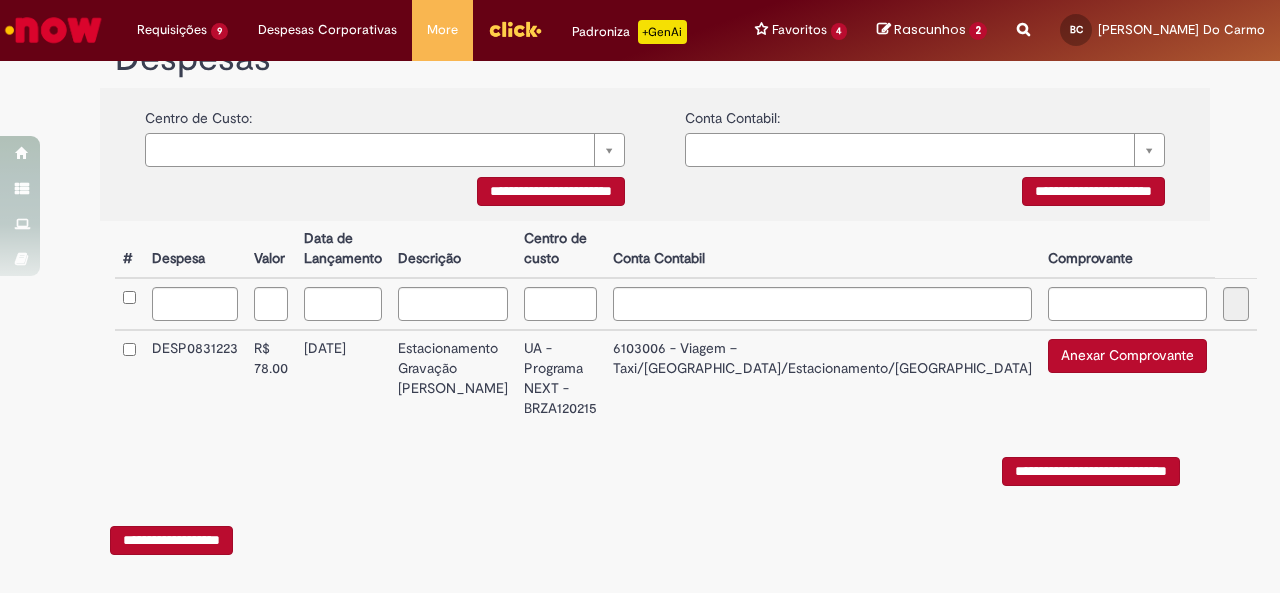 click on "Anexar Comprovante" at bounding box center [1127, 356] 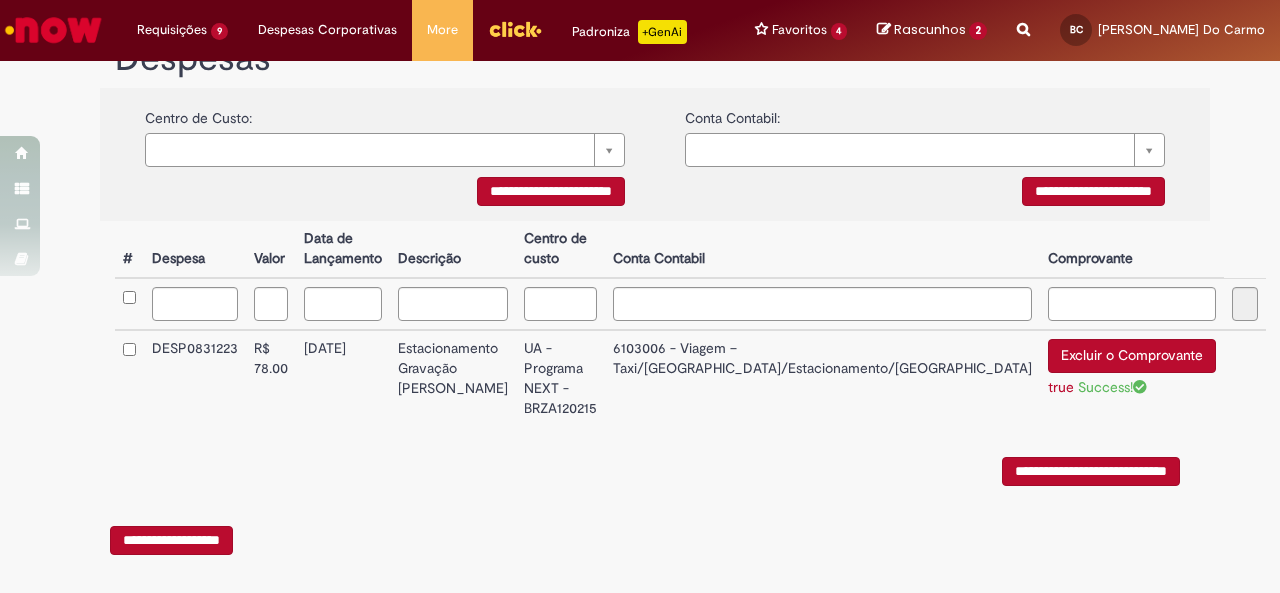 click on "DESP0831223" at bounding box center (195, 378) 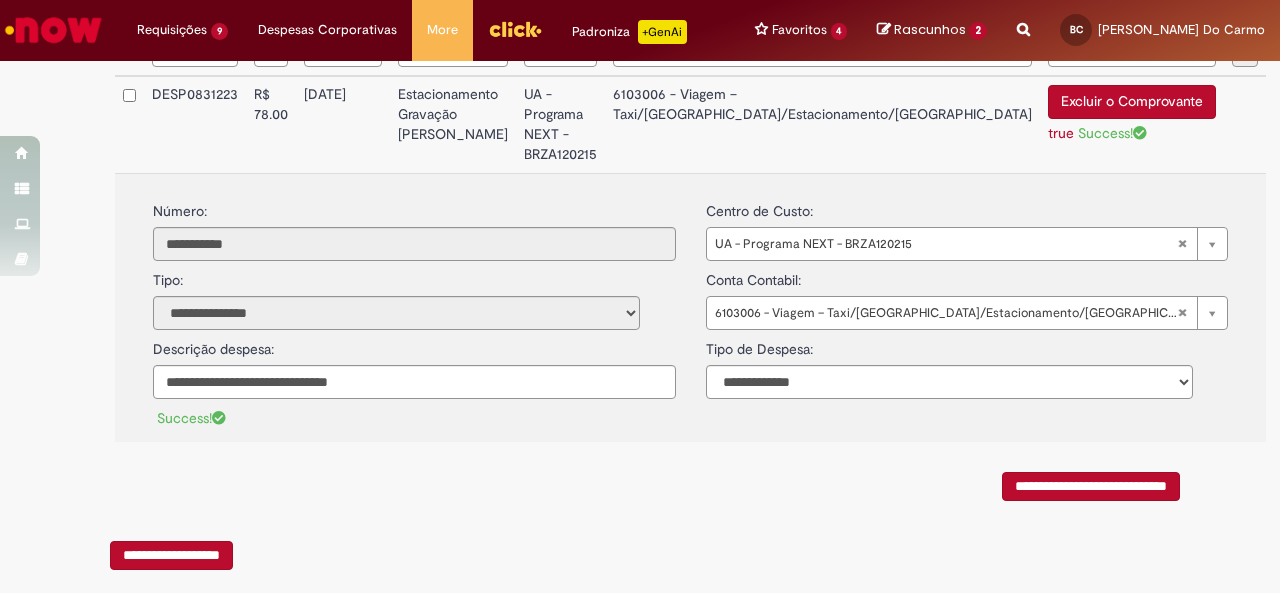 scroll, scrollTop: 642, scrollLeft: 0, axis: vertical 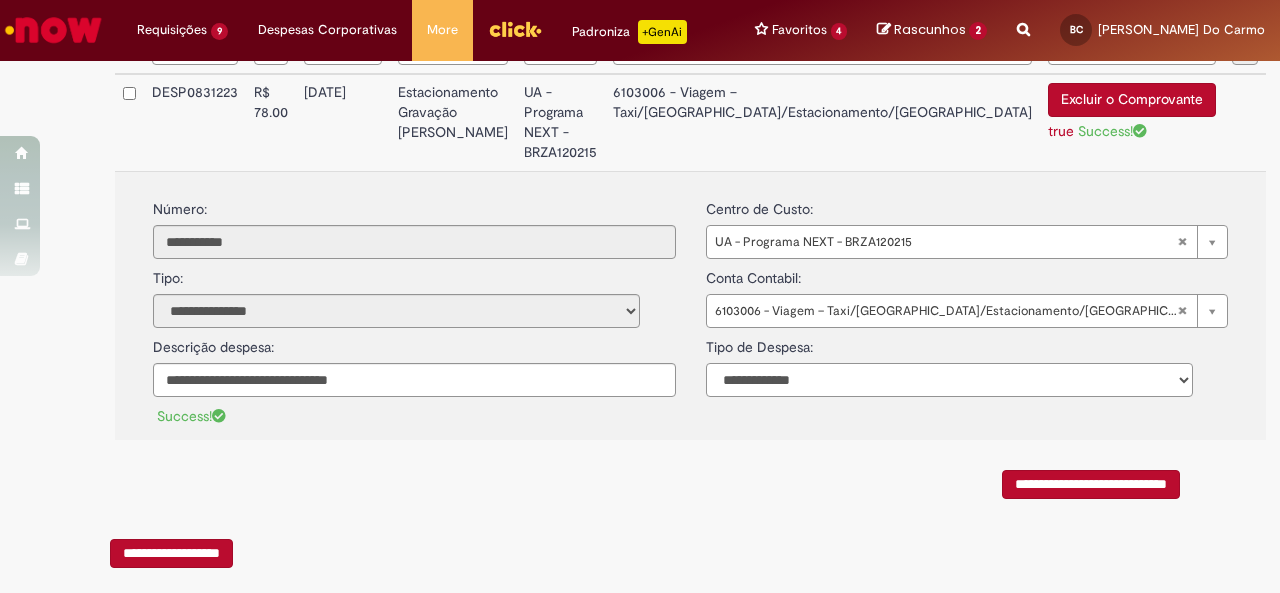 click on "**********" at bounding box center [949, 380] 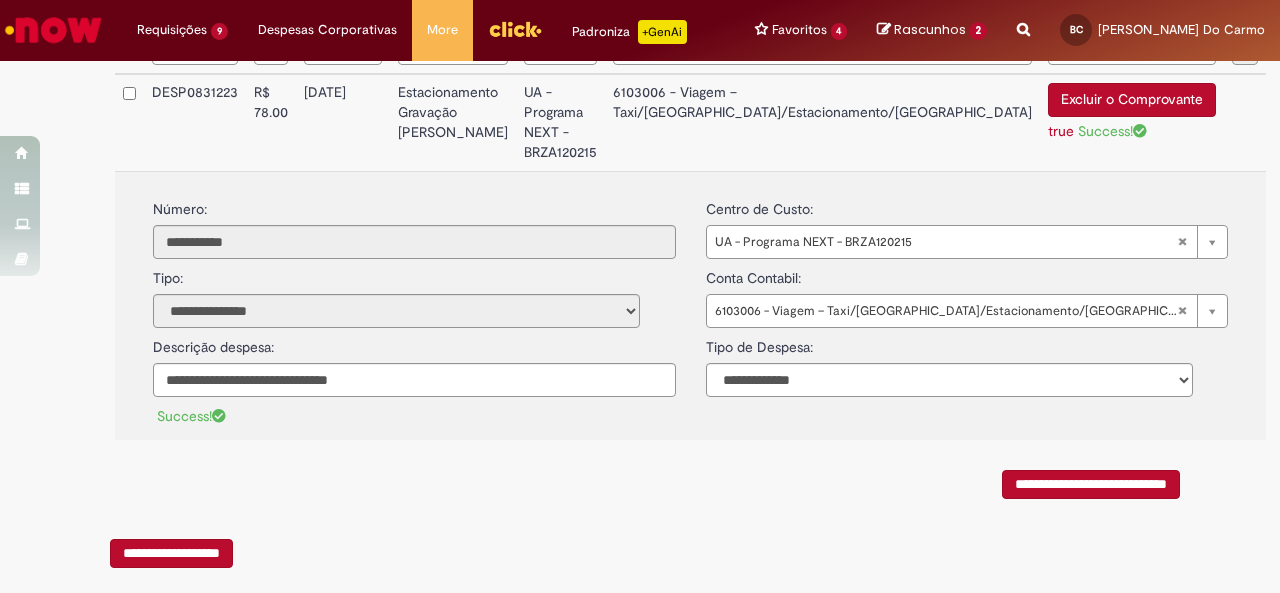 click on "**********" at bounding box center [655, 479] 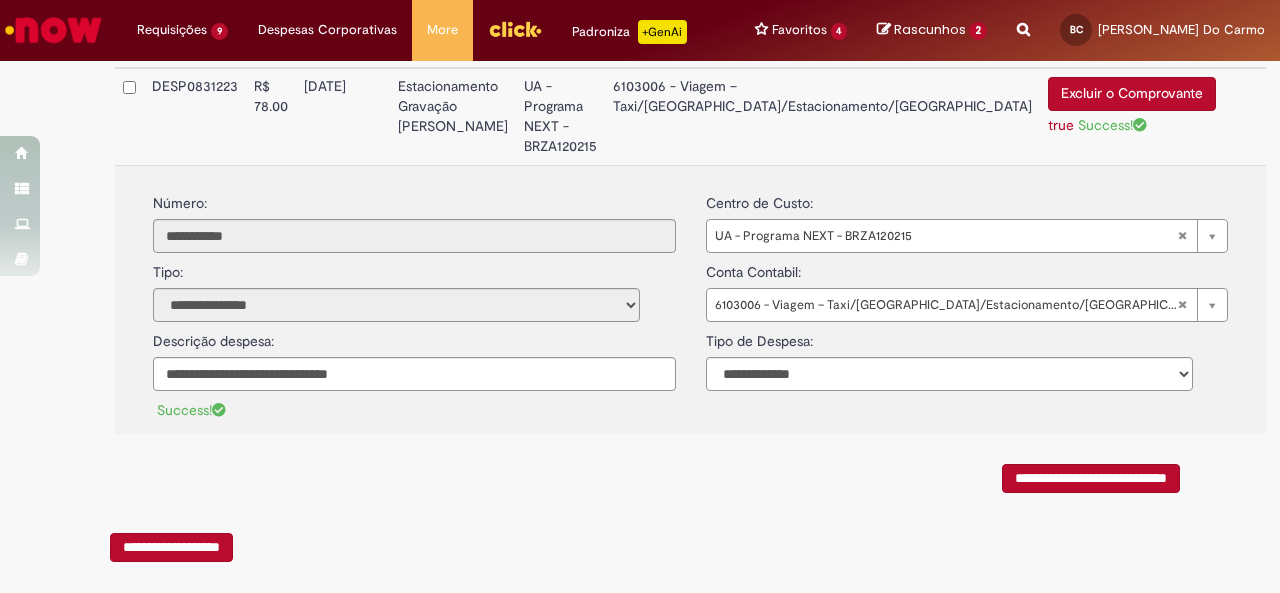 scroll, scrollTop: 654, scrollLeft: 0, axis: vertical 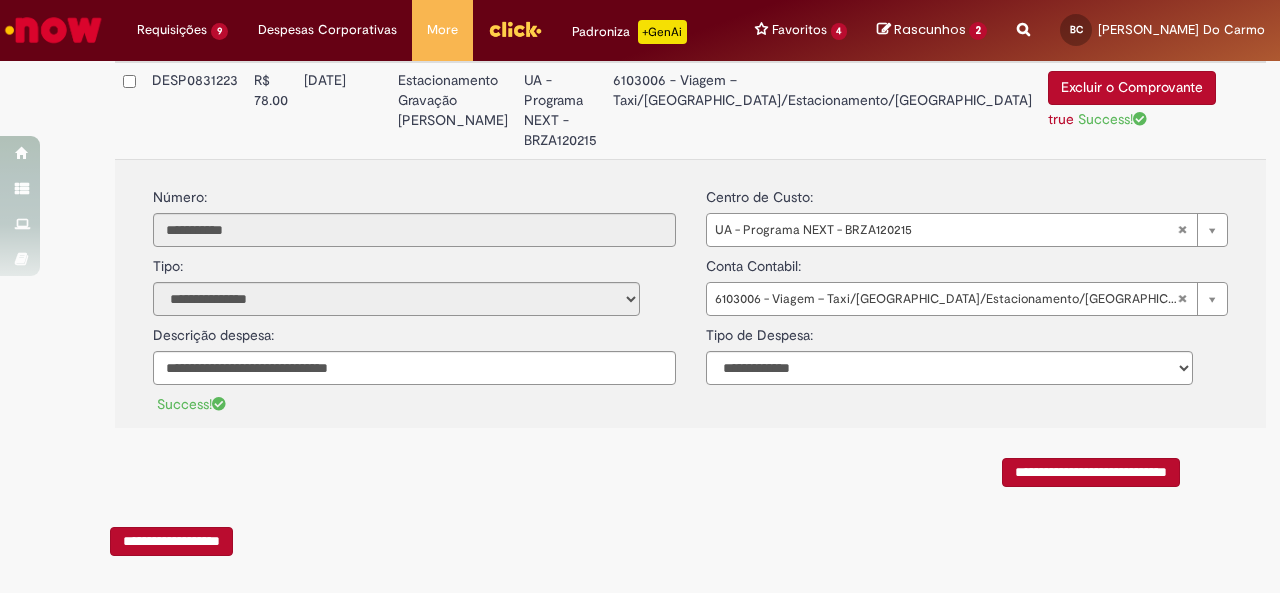 click on "**********" at bounding box center (171, 541) 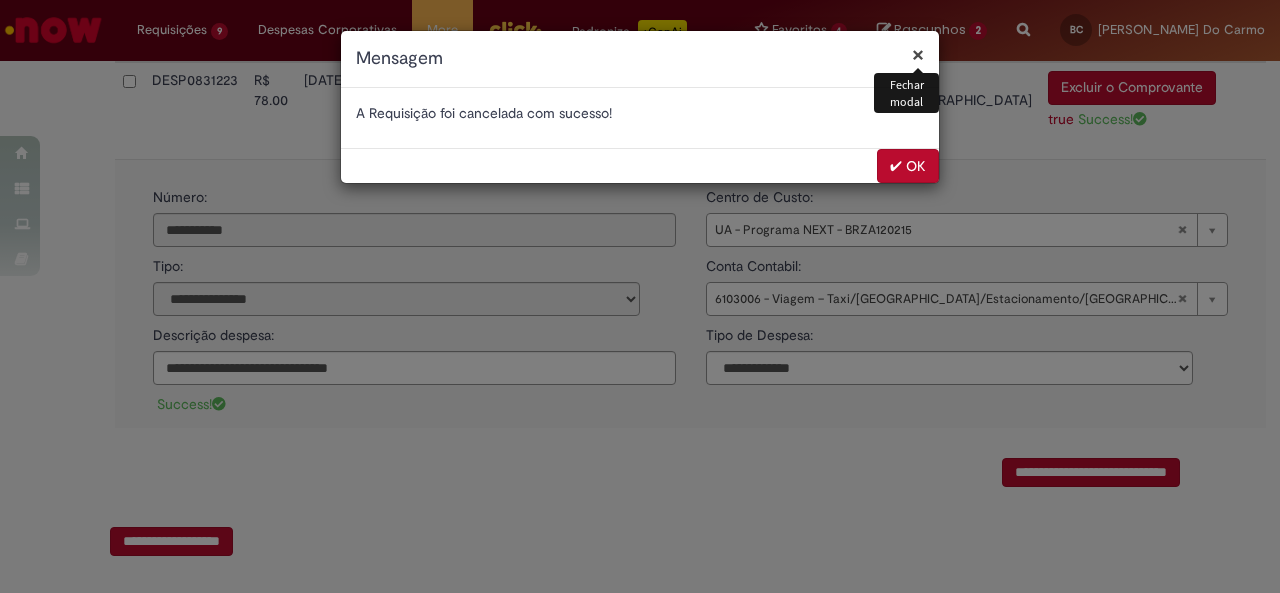 click on "✔ OK" at bounding box center [908, 166] 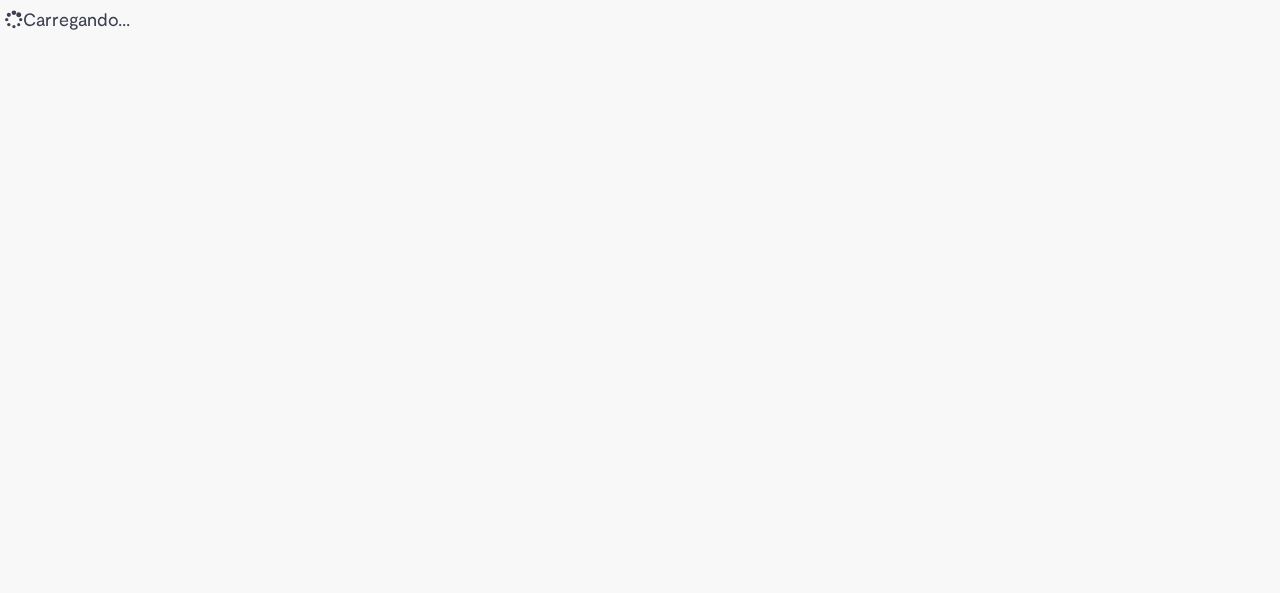 scroll, scrollTop: 0, scrollLeft: 0, axis: both 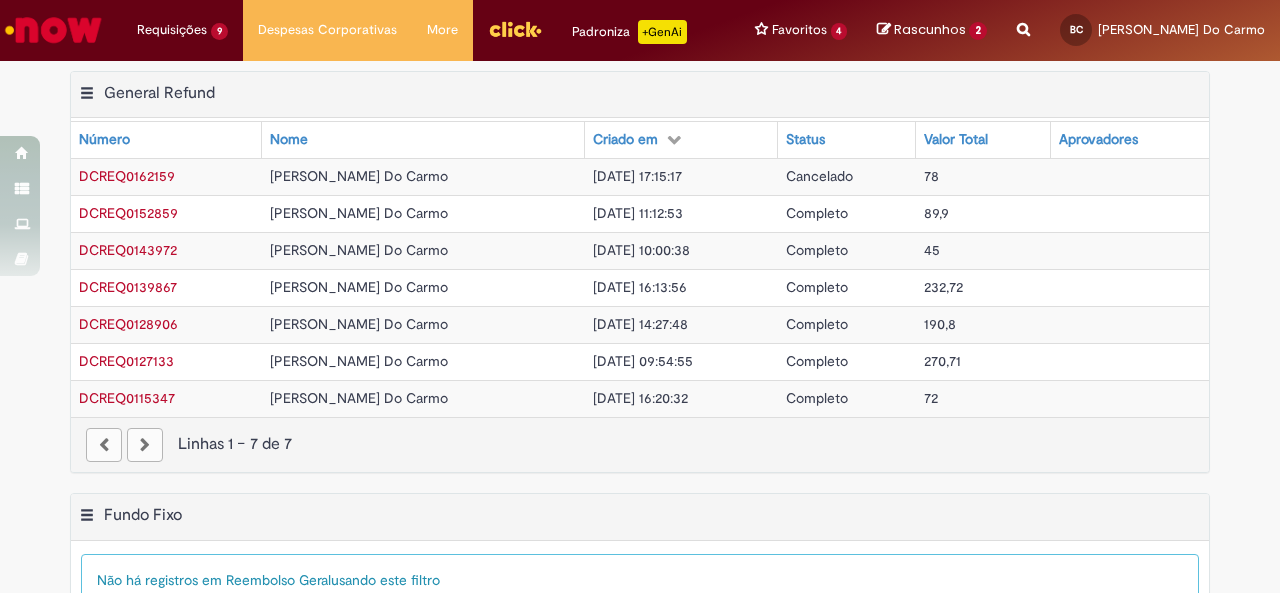 click on "28/07/2025 17:15:17" at bounding box center [637, 176] 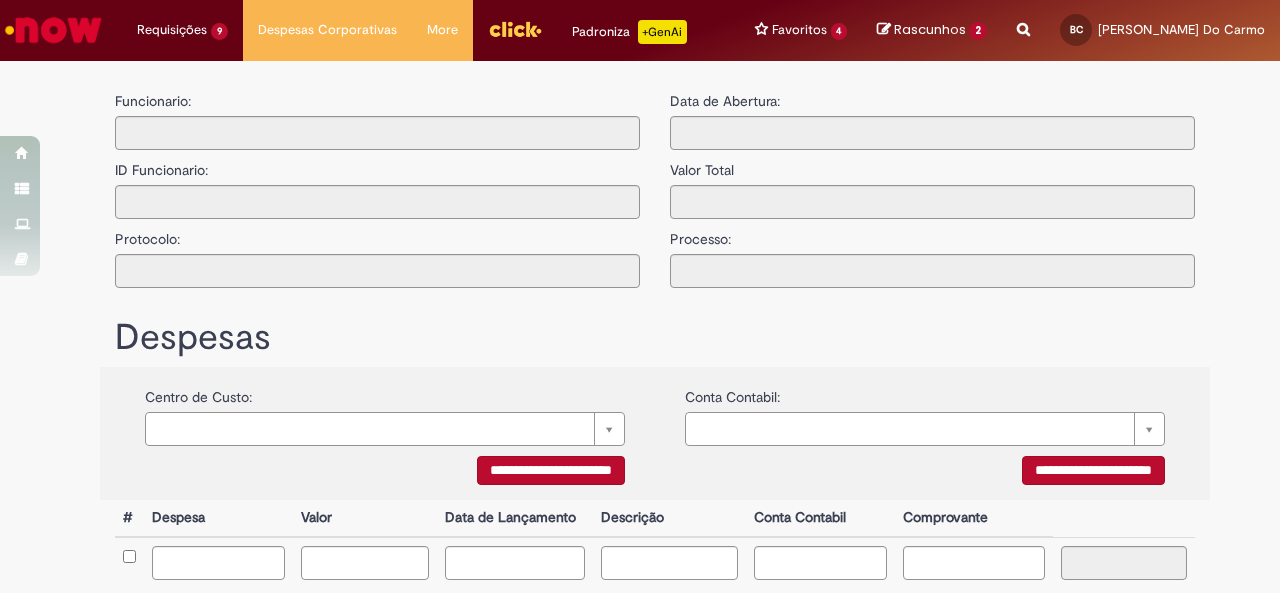 type on "**********" 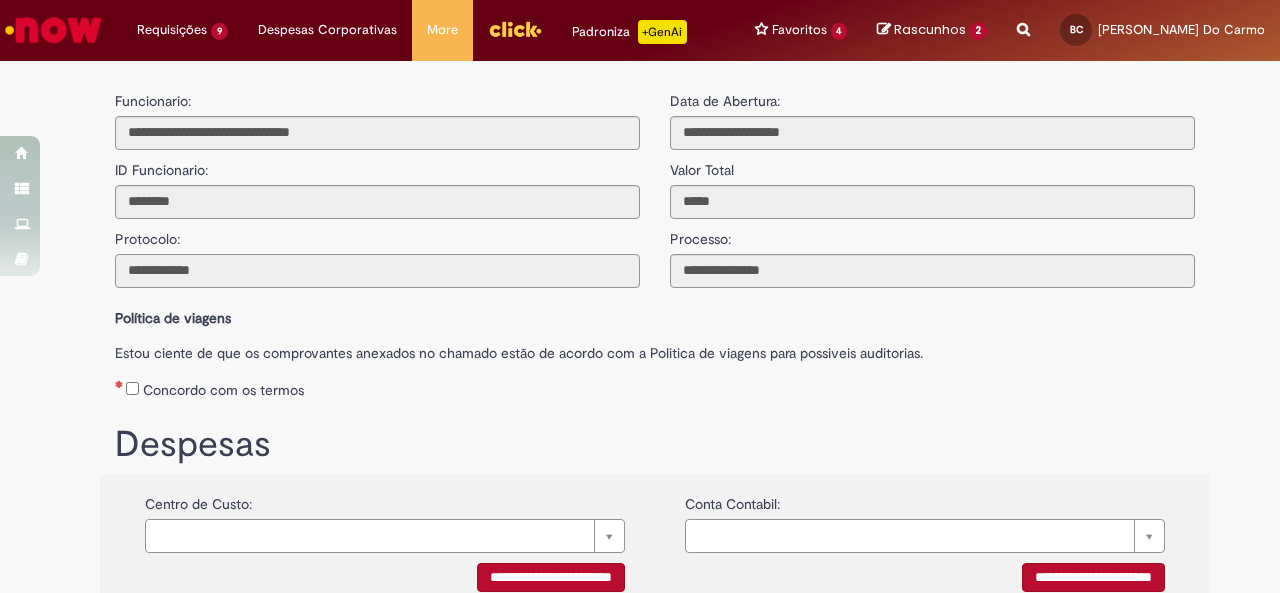 drag, startPoint x: 695, startPoint y: 171, endPoint x: 512, endPoint y: 259, distance: 203.0591 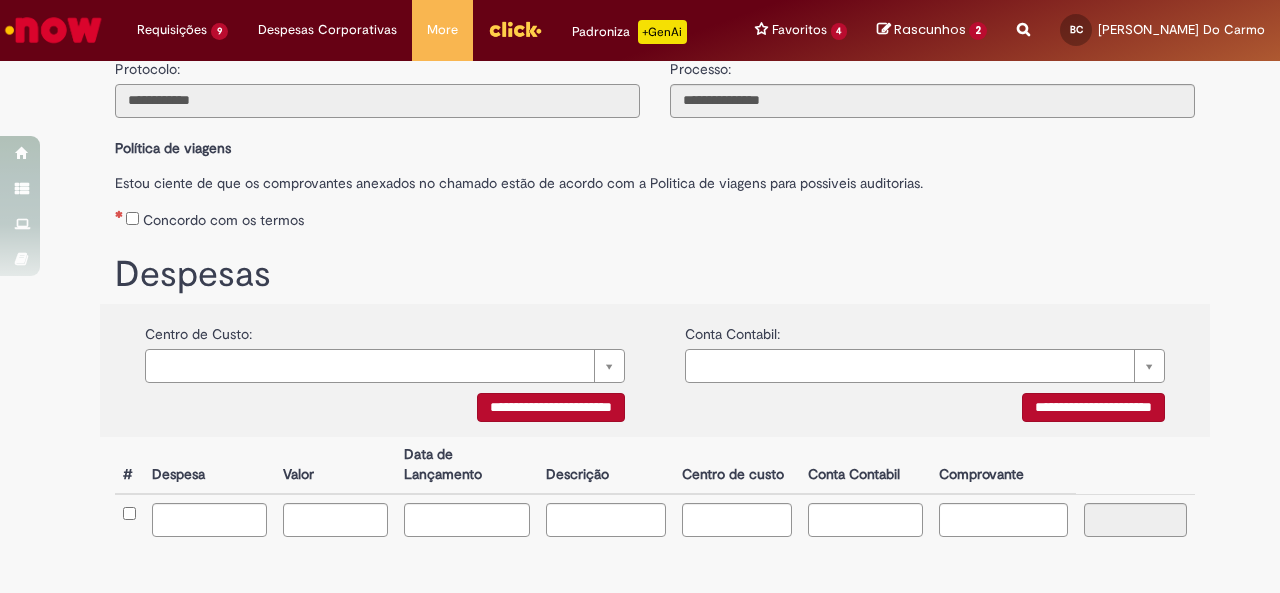 scroll, scrollTop: 245, scrollLeft: 0, axis: vertical 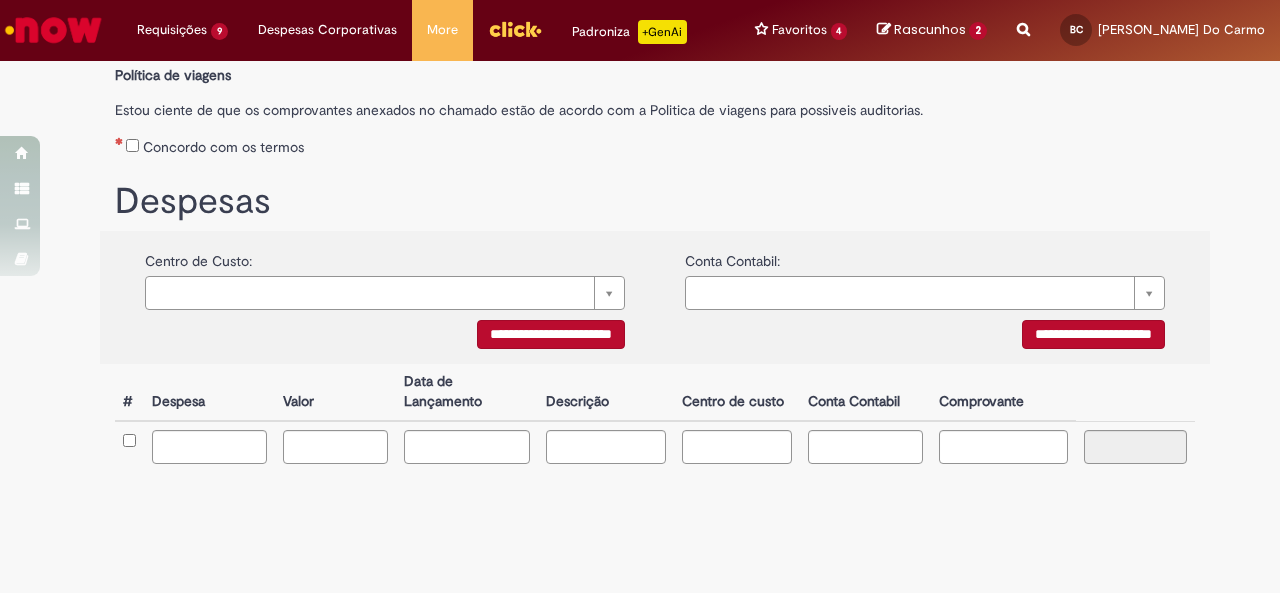 click on "**********" at bounding box center (551, 334) 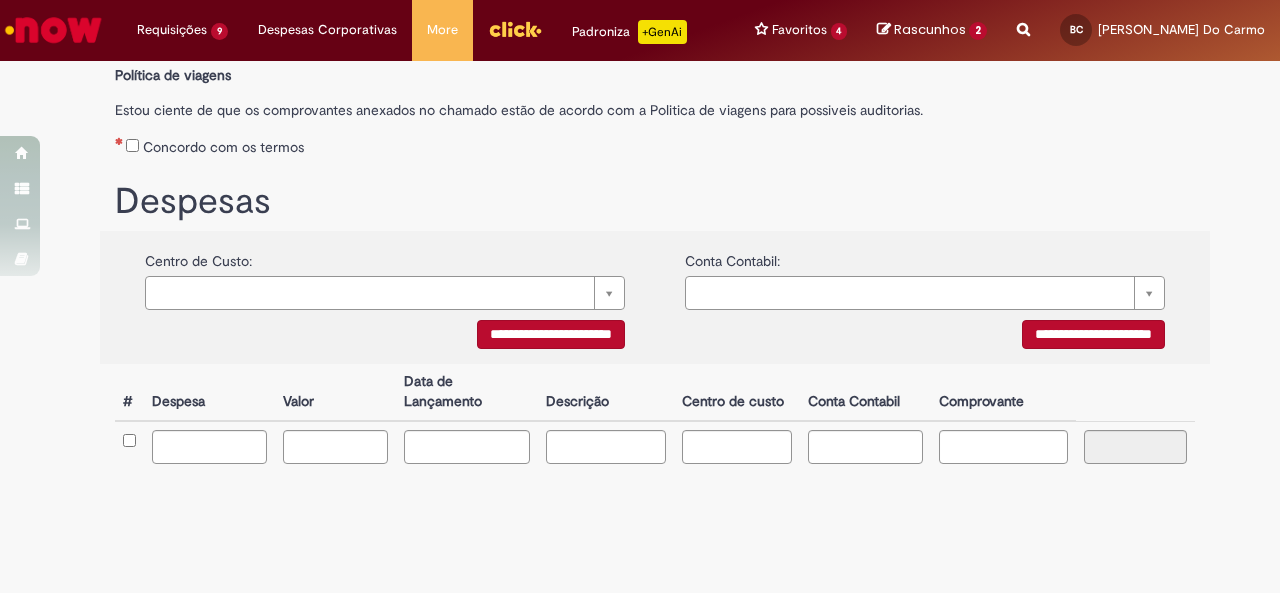 click on "Concordo com os termos" at bounding box center [223, 147] 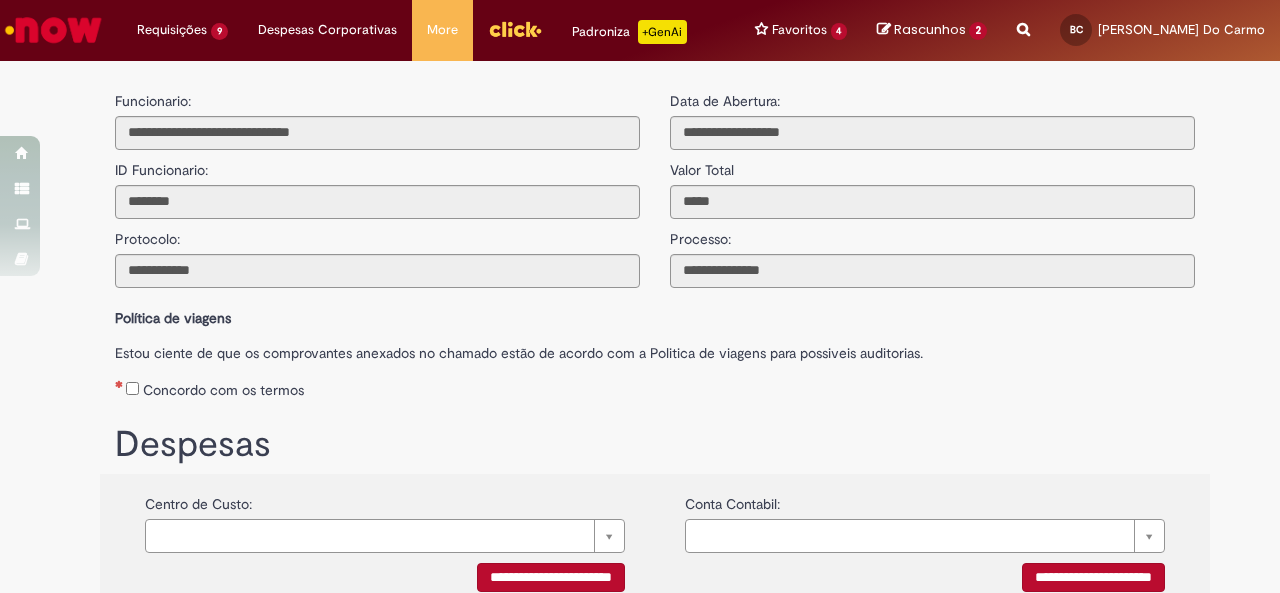 scroll, scrollTop: 193, scrollLeft: 0, axis: vertical 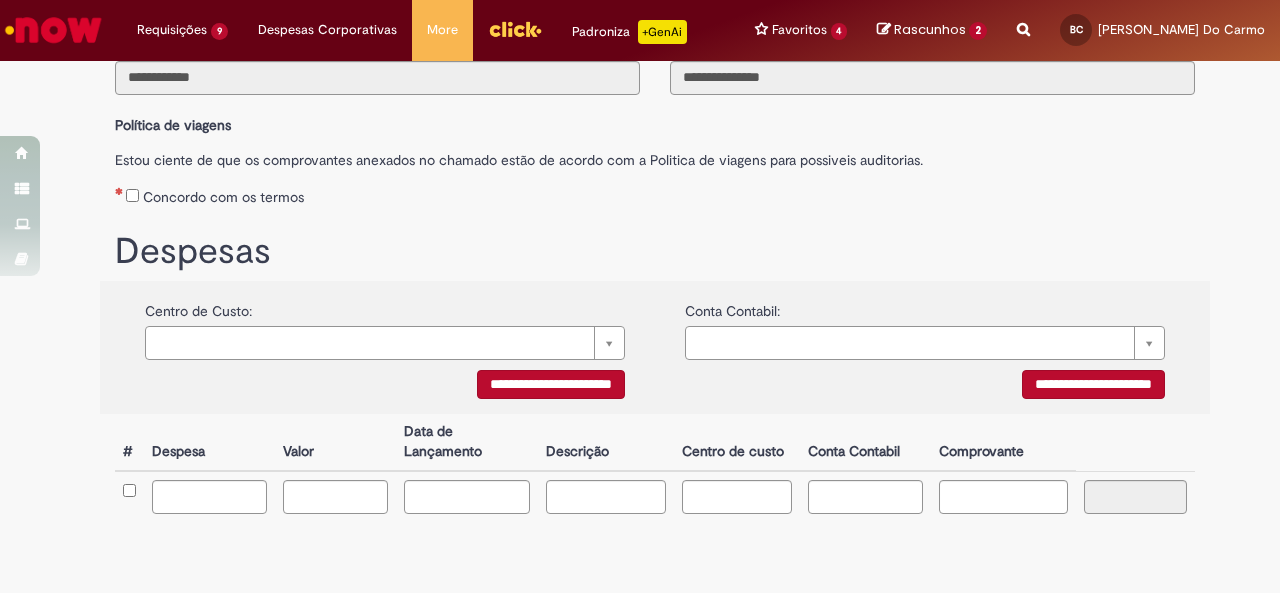 click on "**********" at bounding box center (551, 384) 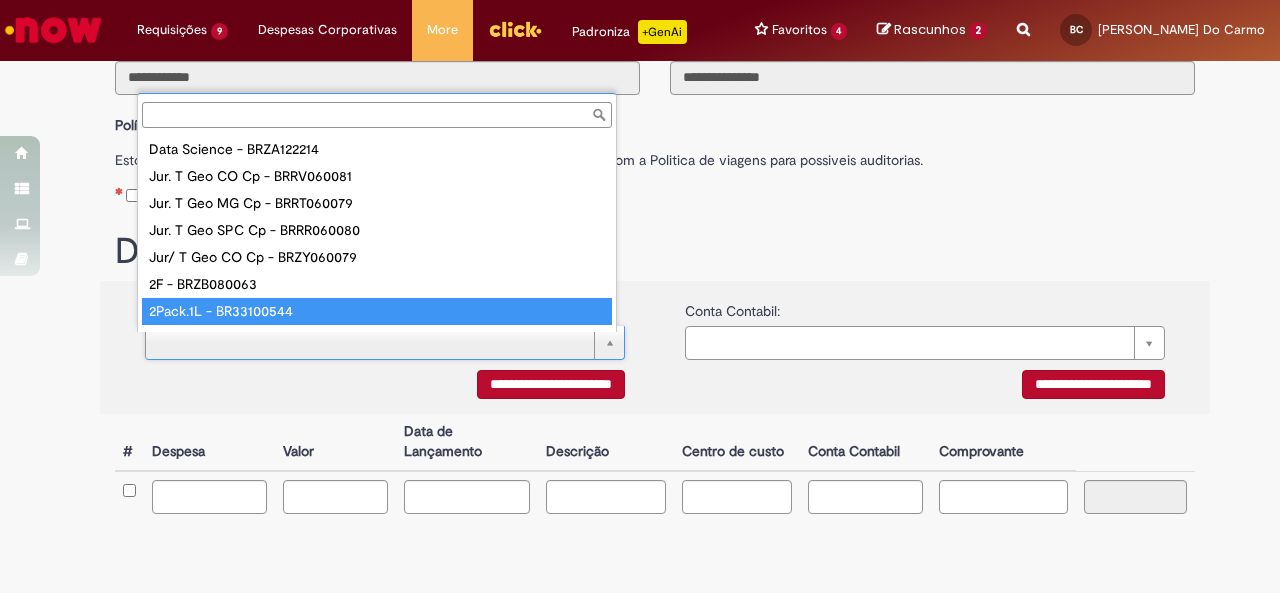 scroll, scrollTop: 16, scrollLeft: 0, axis: vertical 